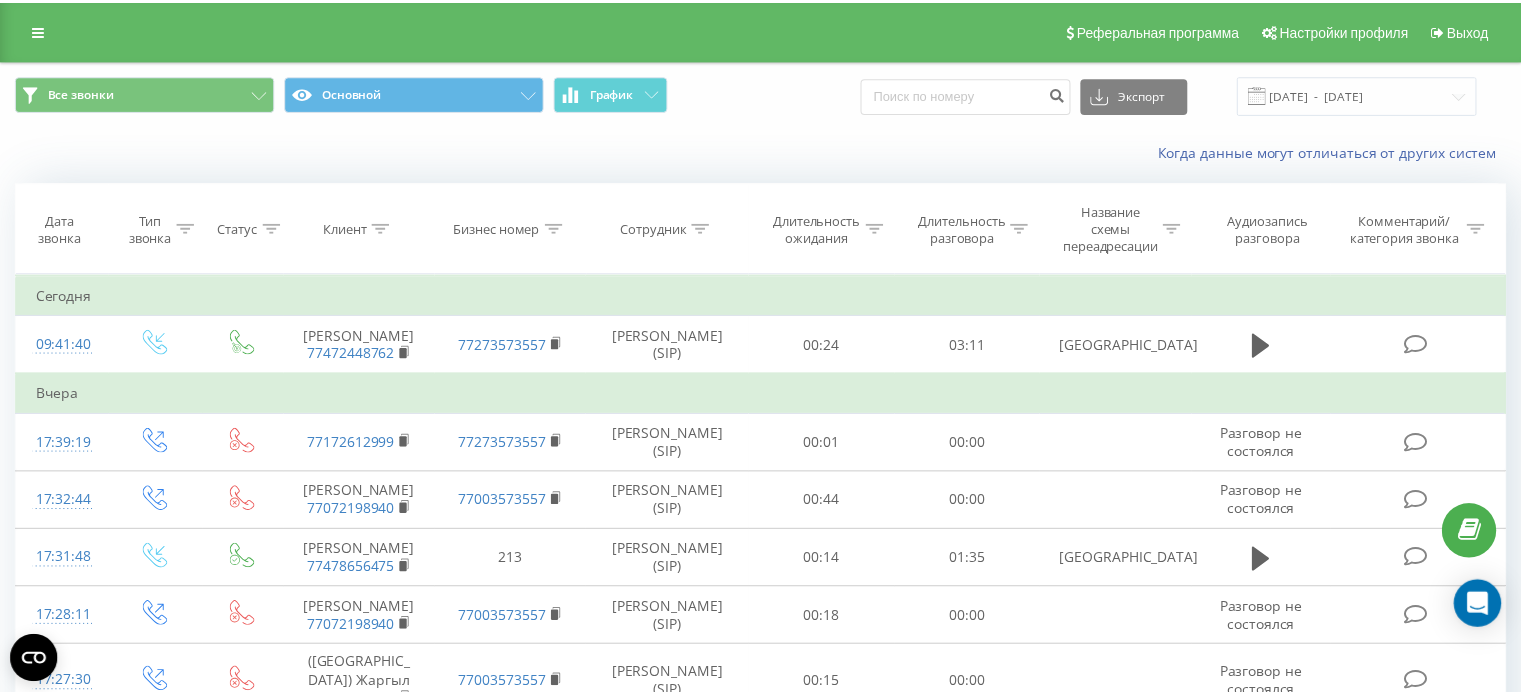 scroll, scrollTop: 0, scrollLeft: 0, axis: both 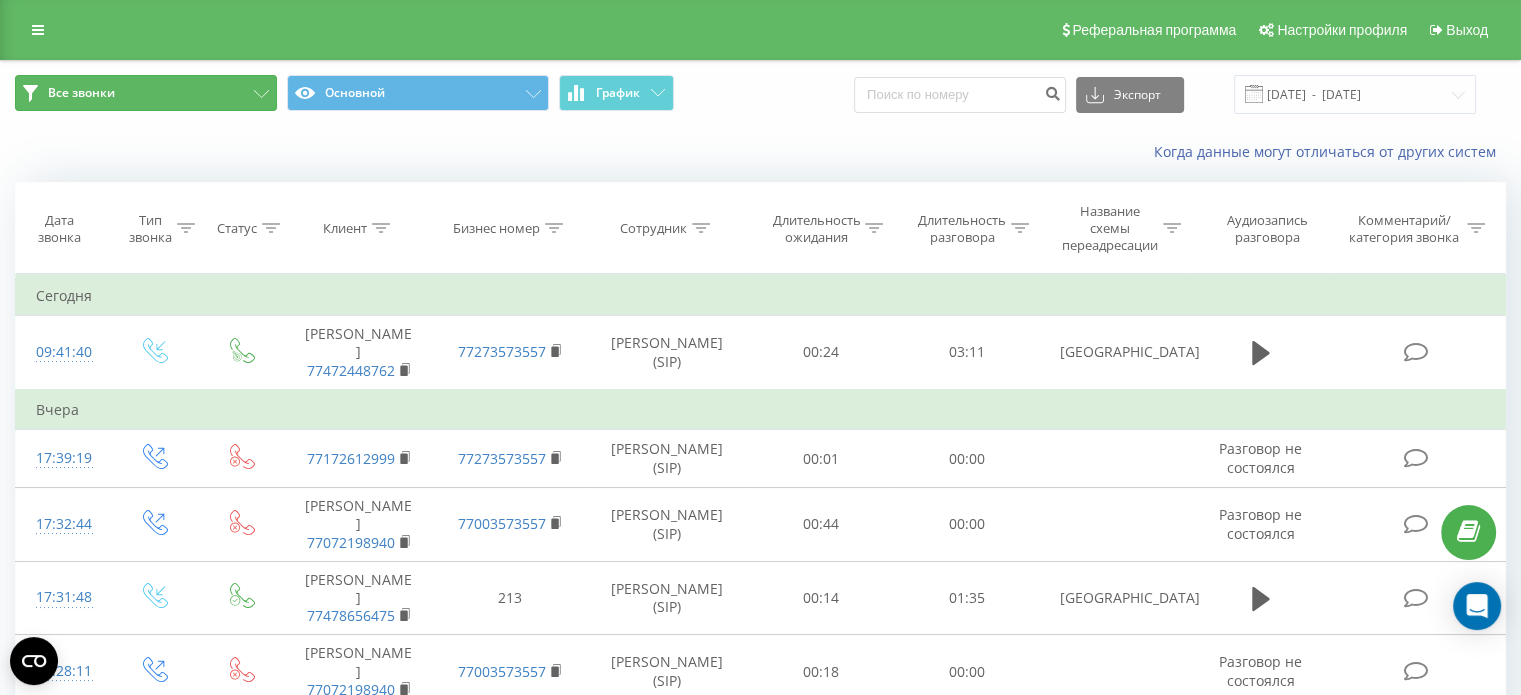 click on "Все звонки" at bounding box center (146, 93) 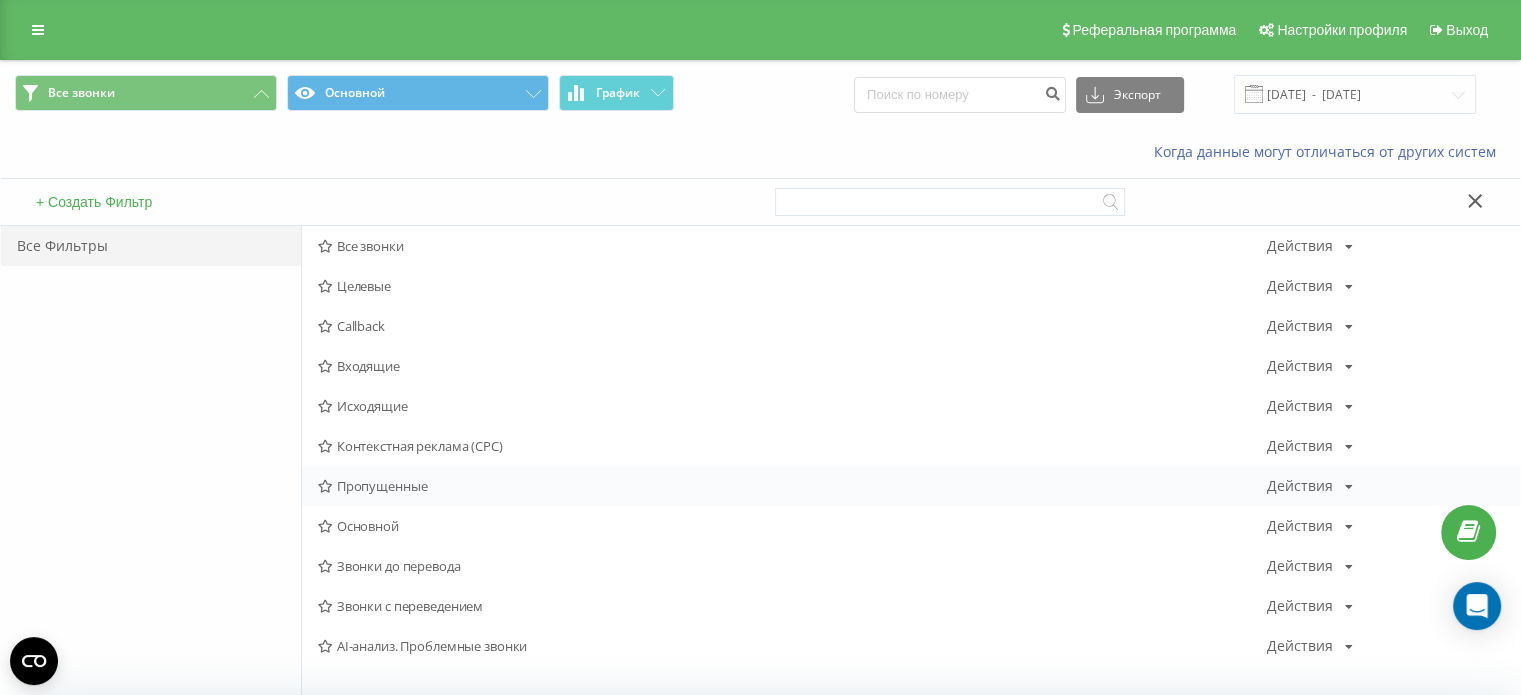 click on "Пропущенные" at bounding box center (792, 486) 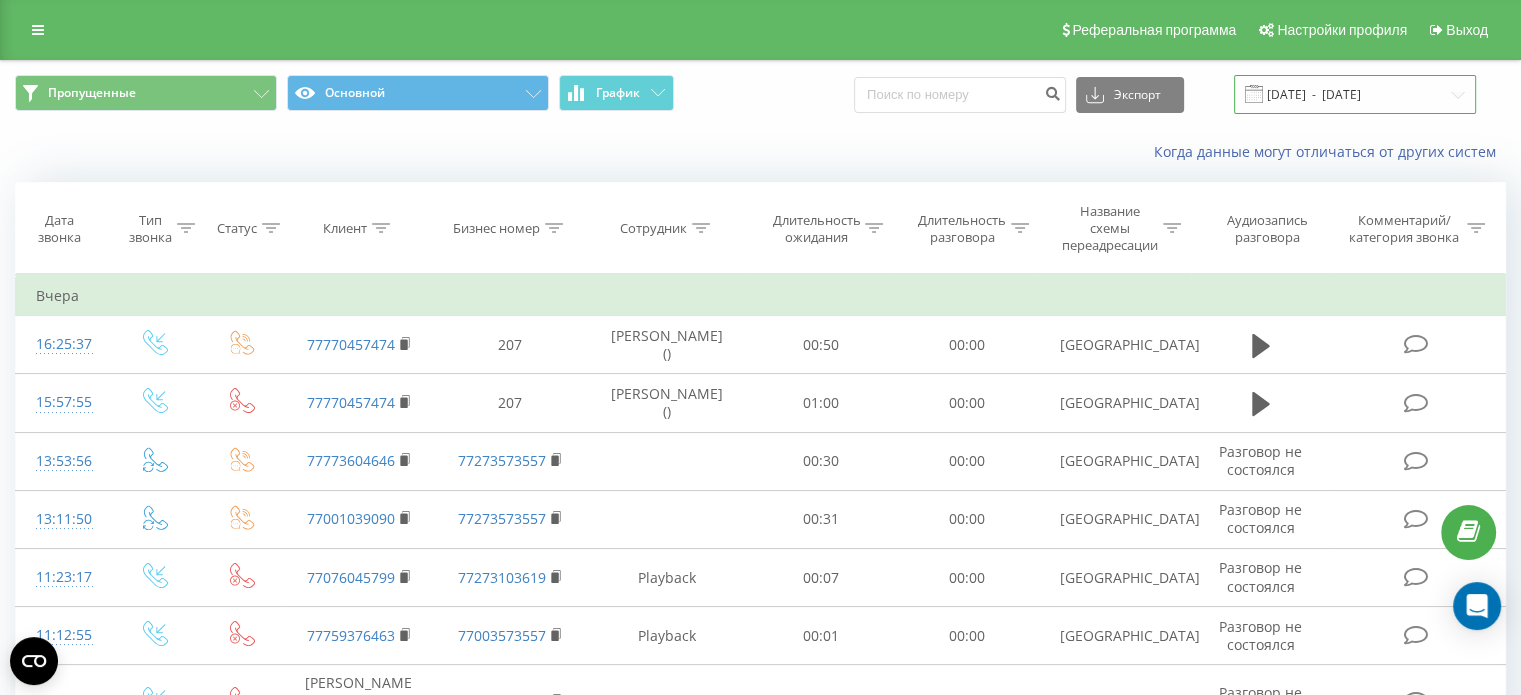 click on "11.06.2025  -  11.07.2025" at bounding box center [1355, 94] 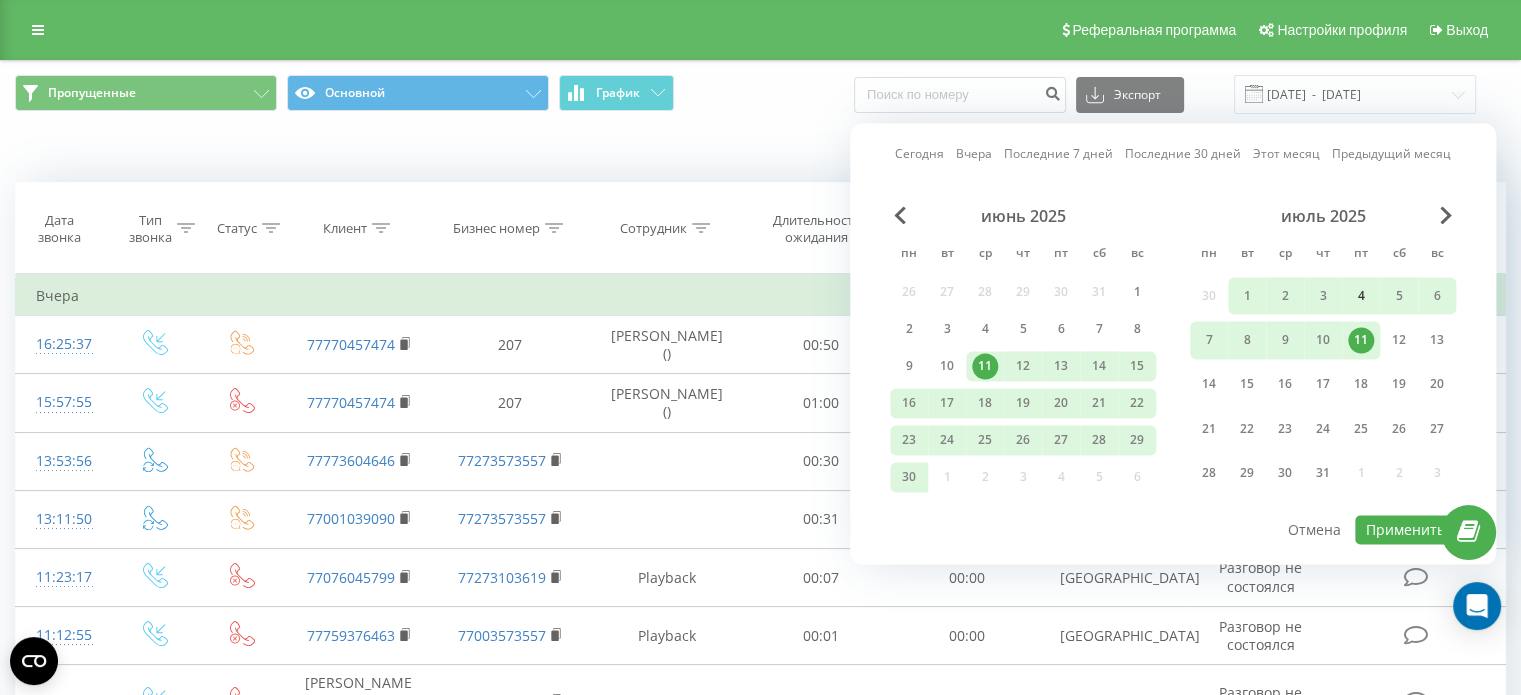 click on "4" at bounding box center [1361, 296] 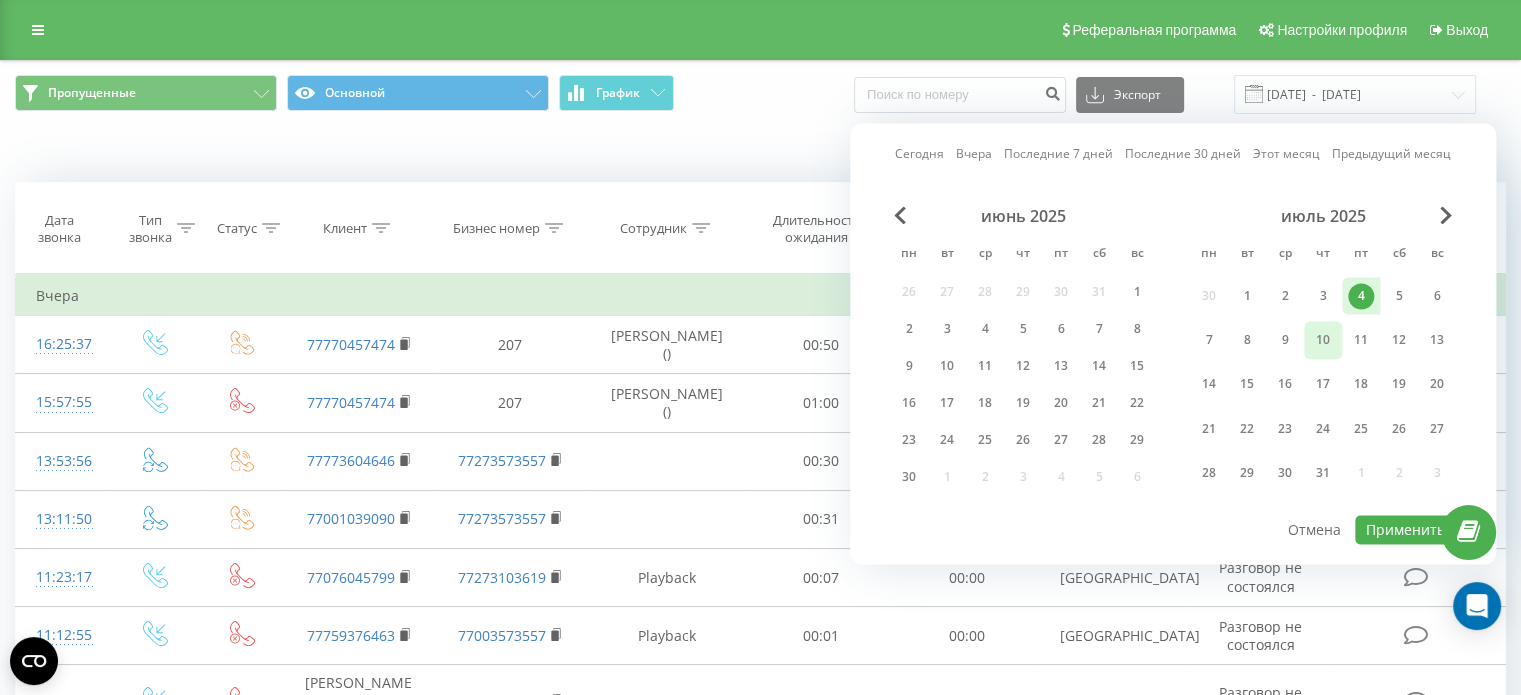 click on "10" at bounding box center (1323, 340) 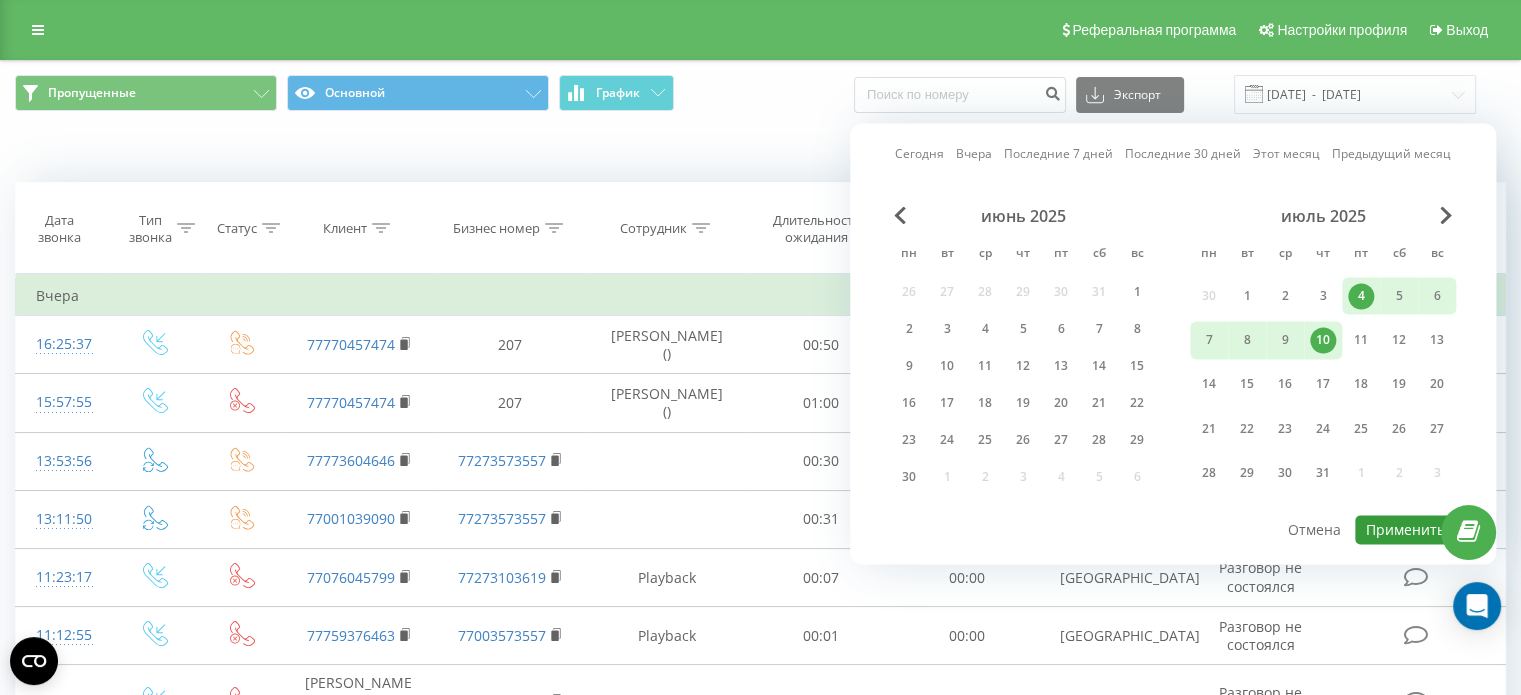 click on "Применить" at bounding box center (1405, 529) 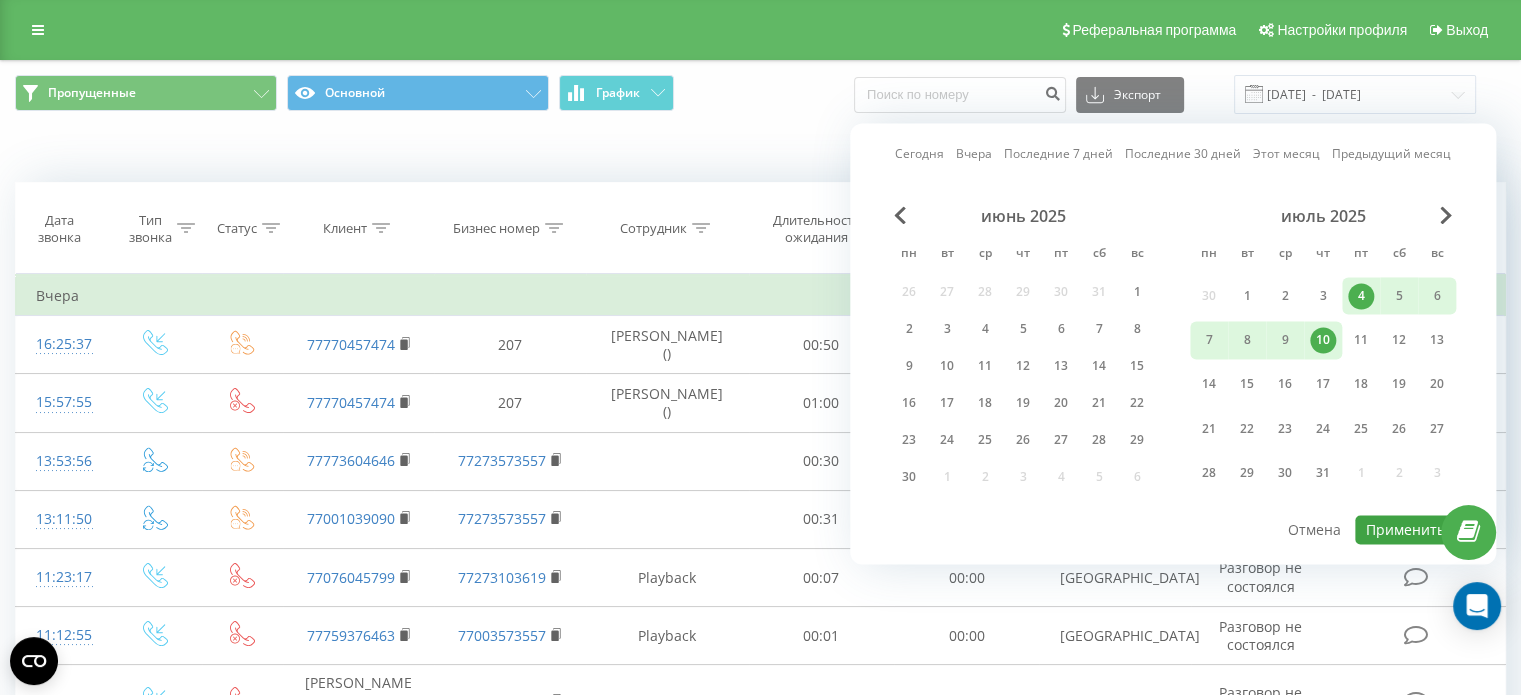 type on "04.07.2025  -  10.07.2025" 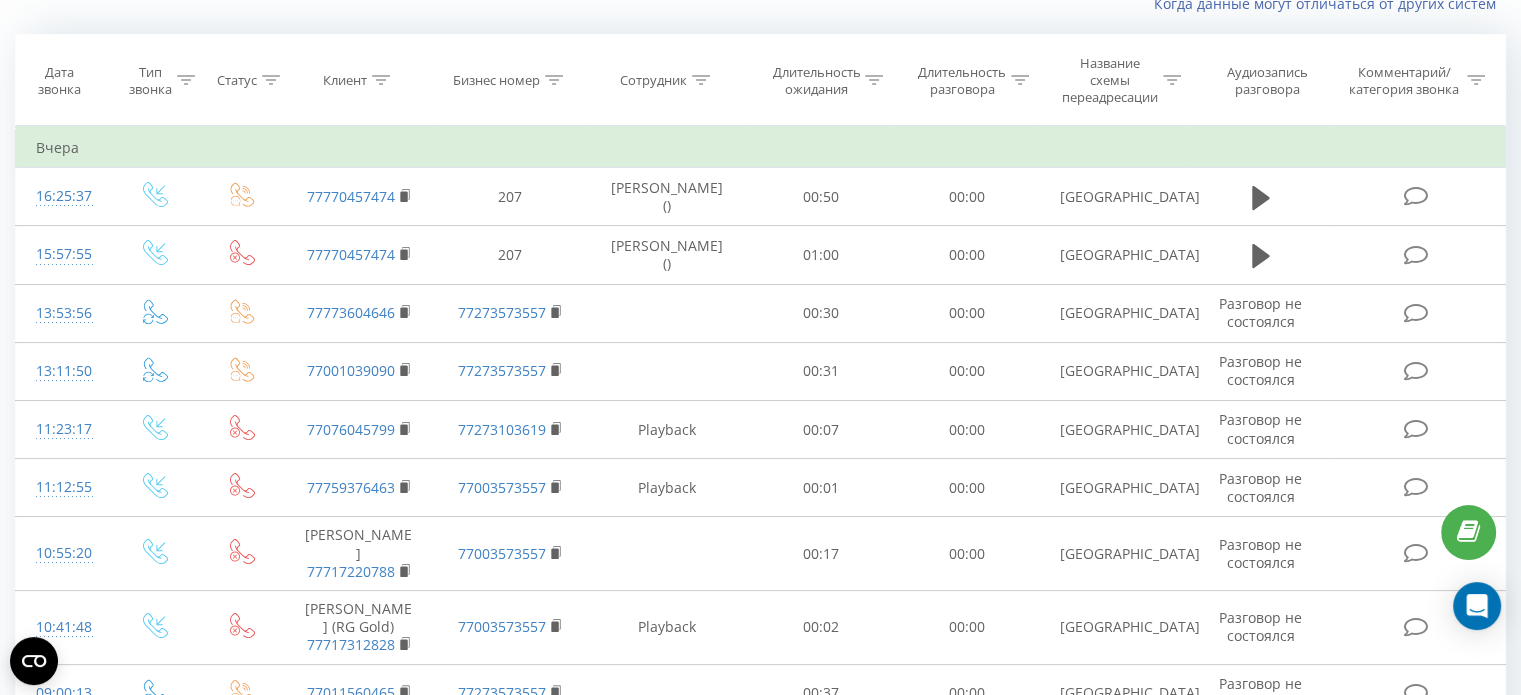 scroll, scrollTop: 0, scrollLeft: 0, axis: both 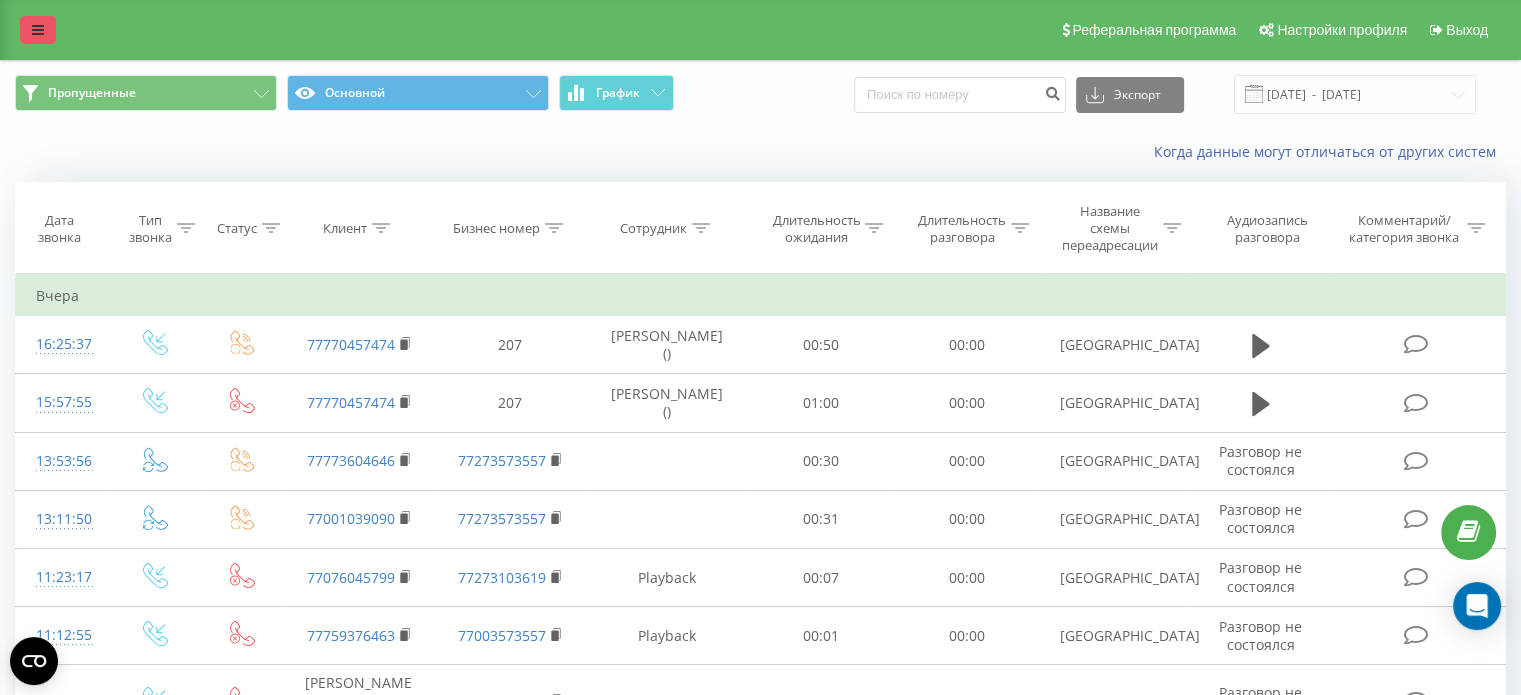 click at bounding box center (38, 30) 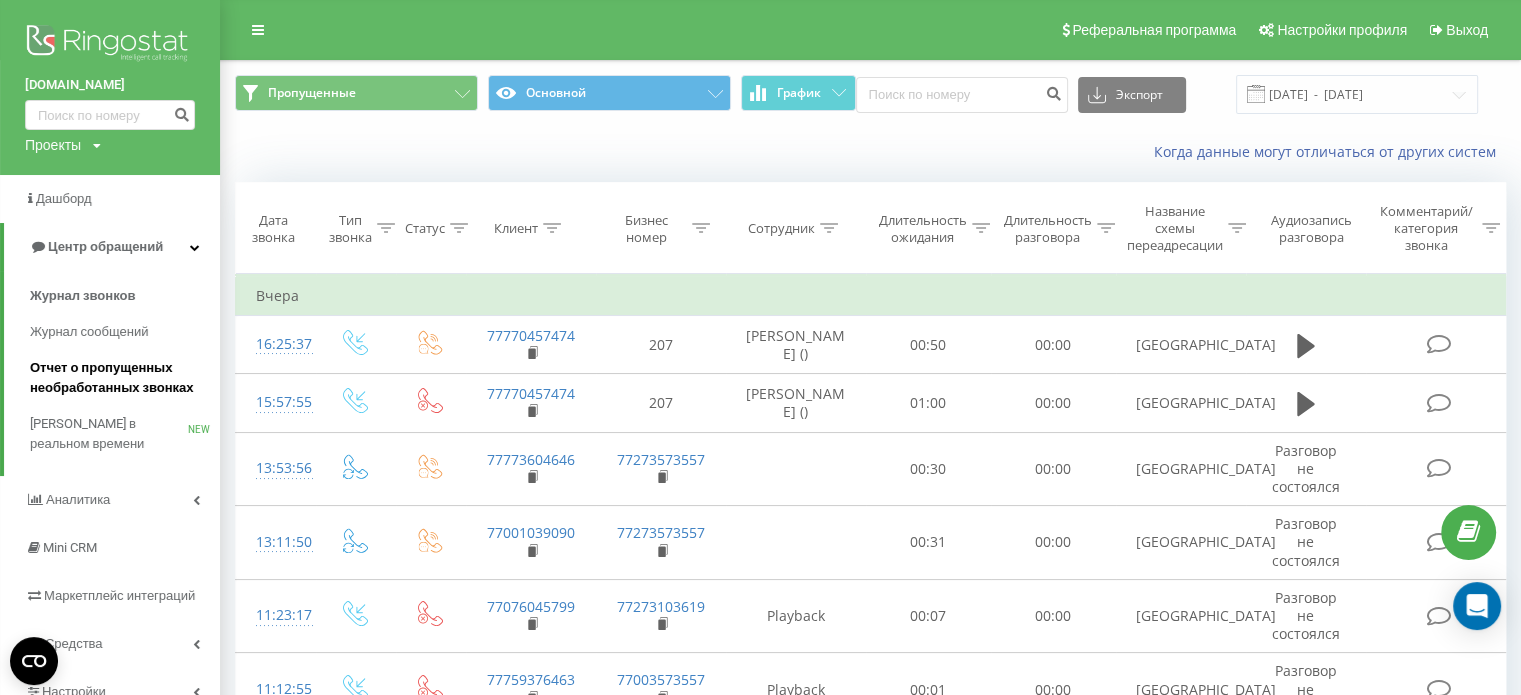 click on "Отчет о пропущенных необработанных звонках" at bounding box center (125, 378) 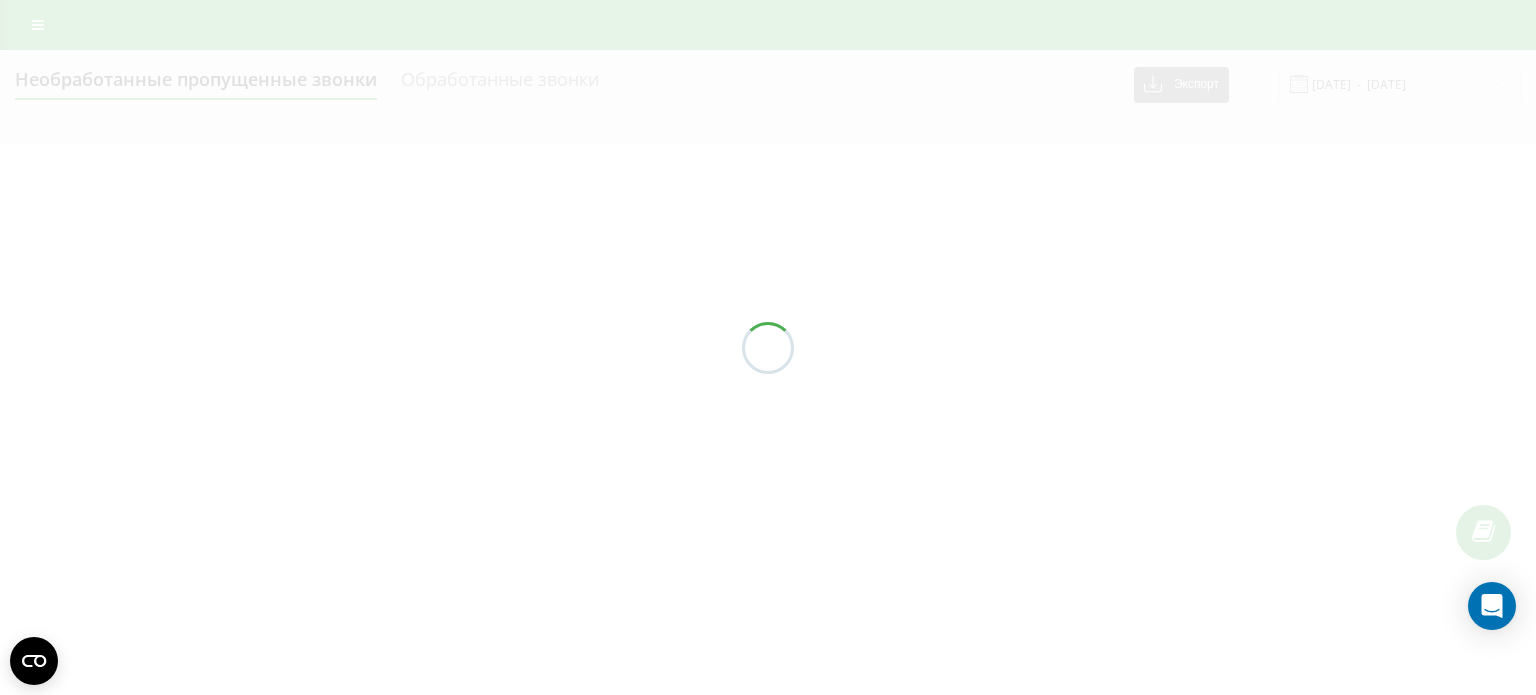scroll, scrollTop: 0, scrollLeft: 0, axis: both 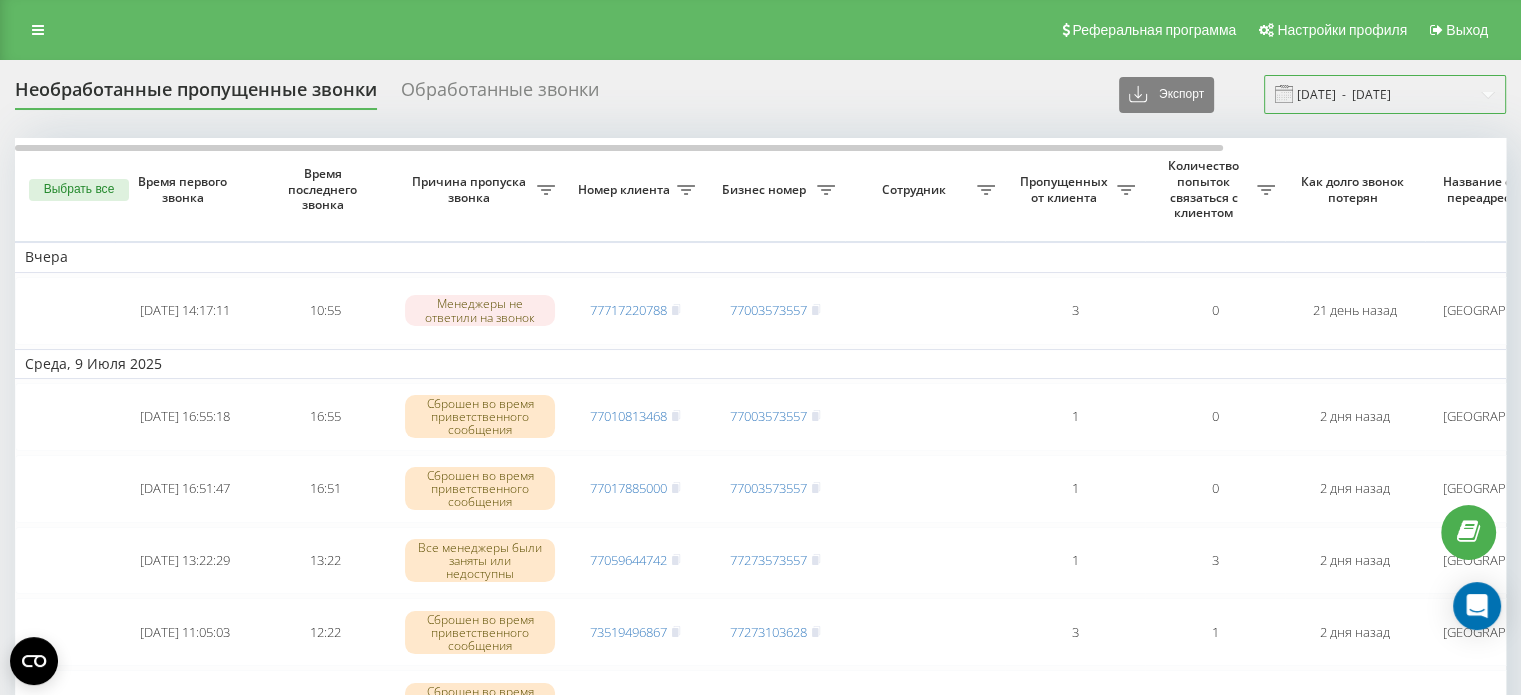 click on "[DATE]  -  [DATE]" at bounding box center (1385, 94) 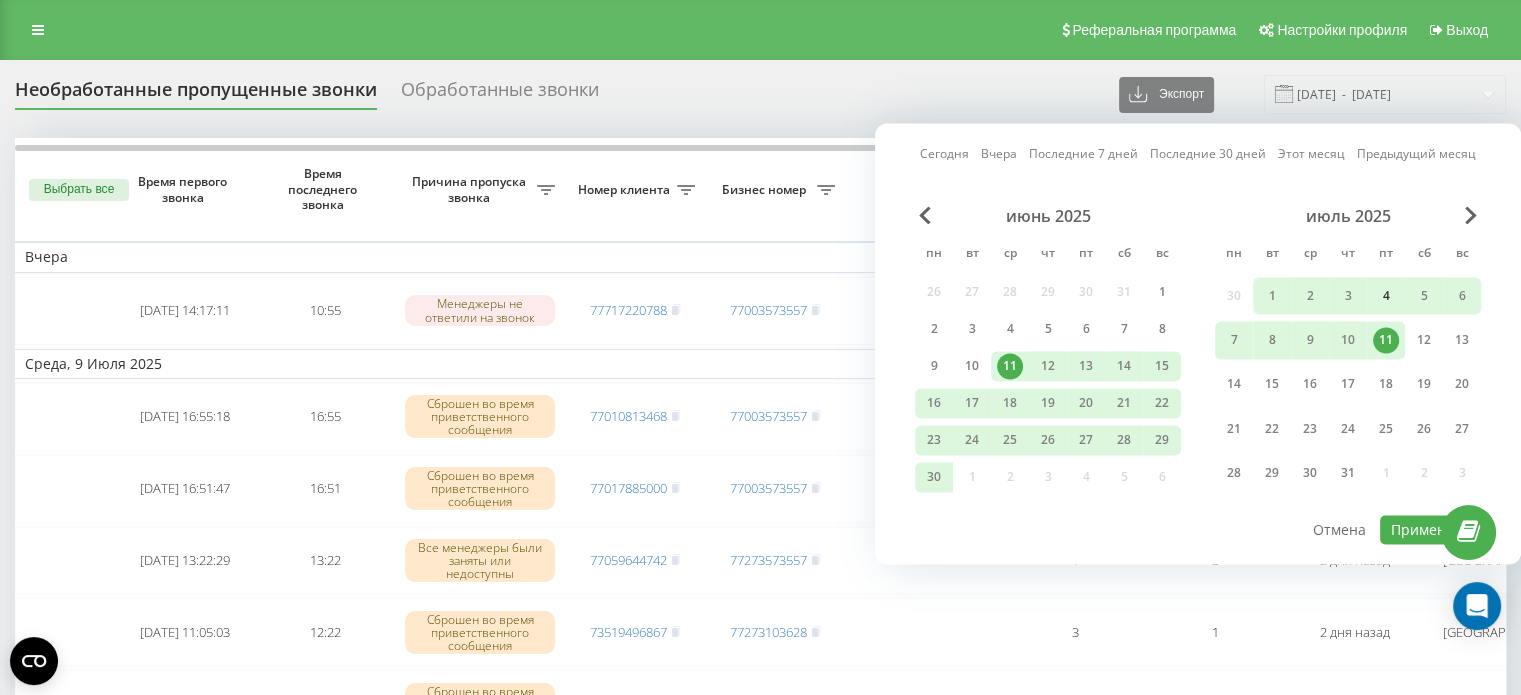 click on "4" at bounding box center [1386, 296] 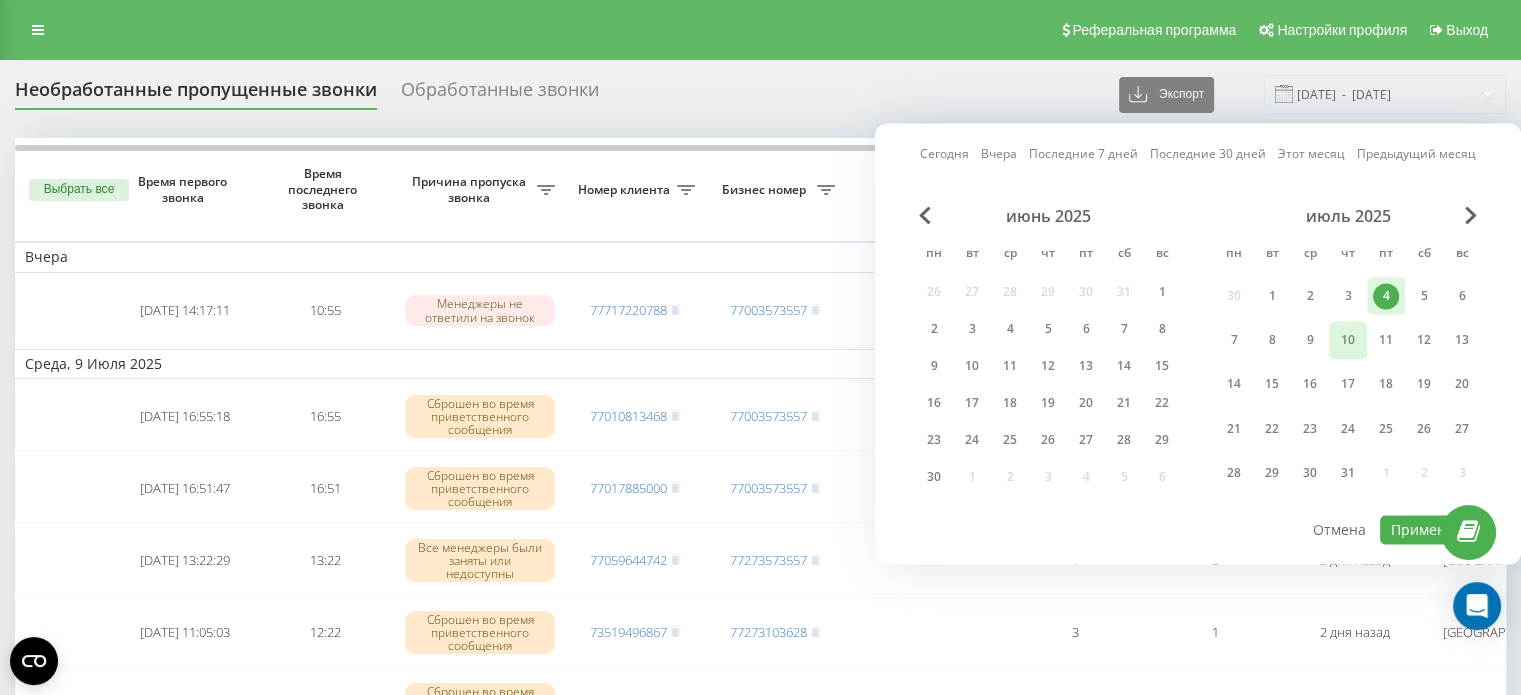 click on "10" at bounding box center [1348, 340] 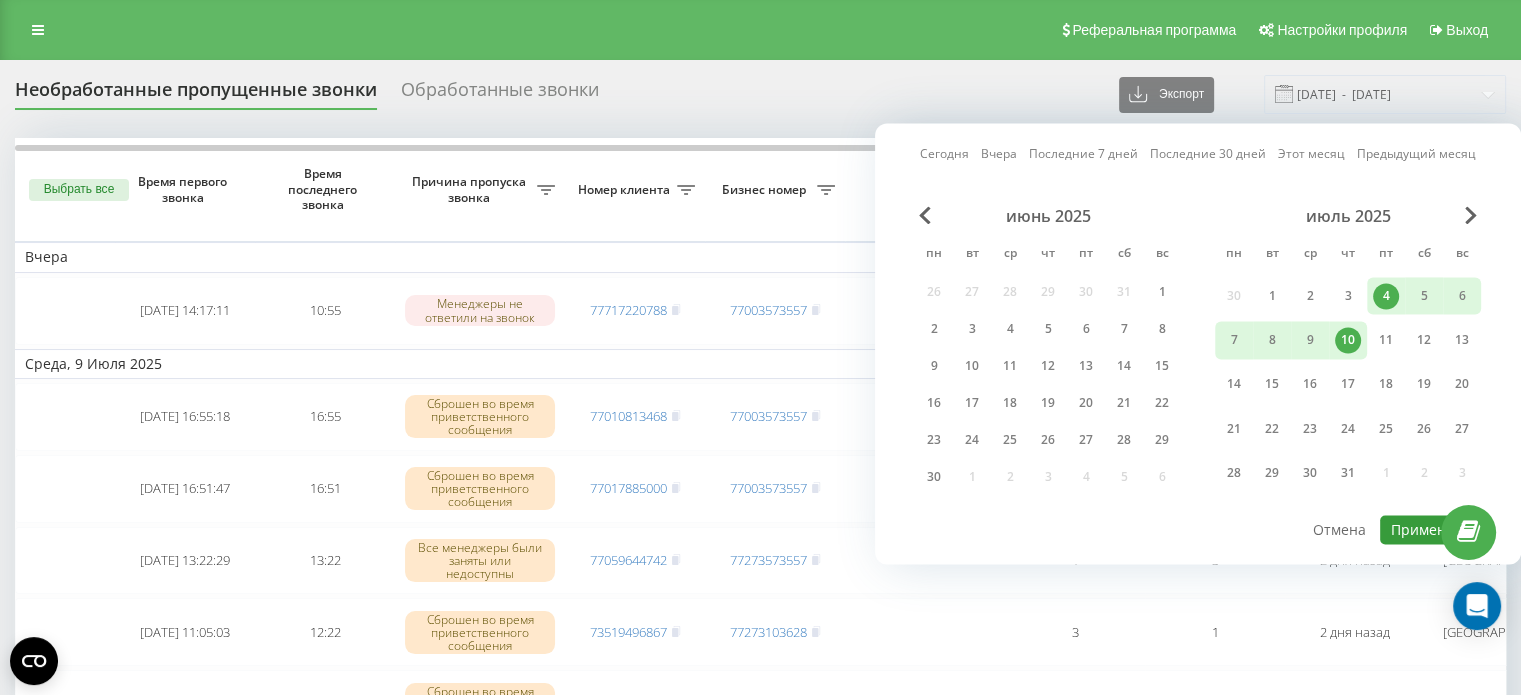 click on "Применить" at bounding box center [1430, 529] 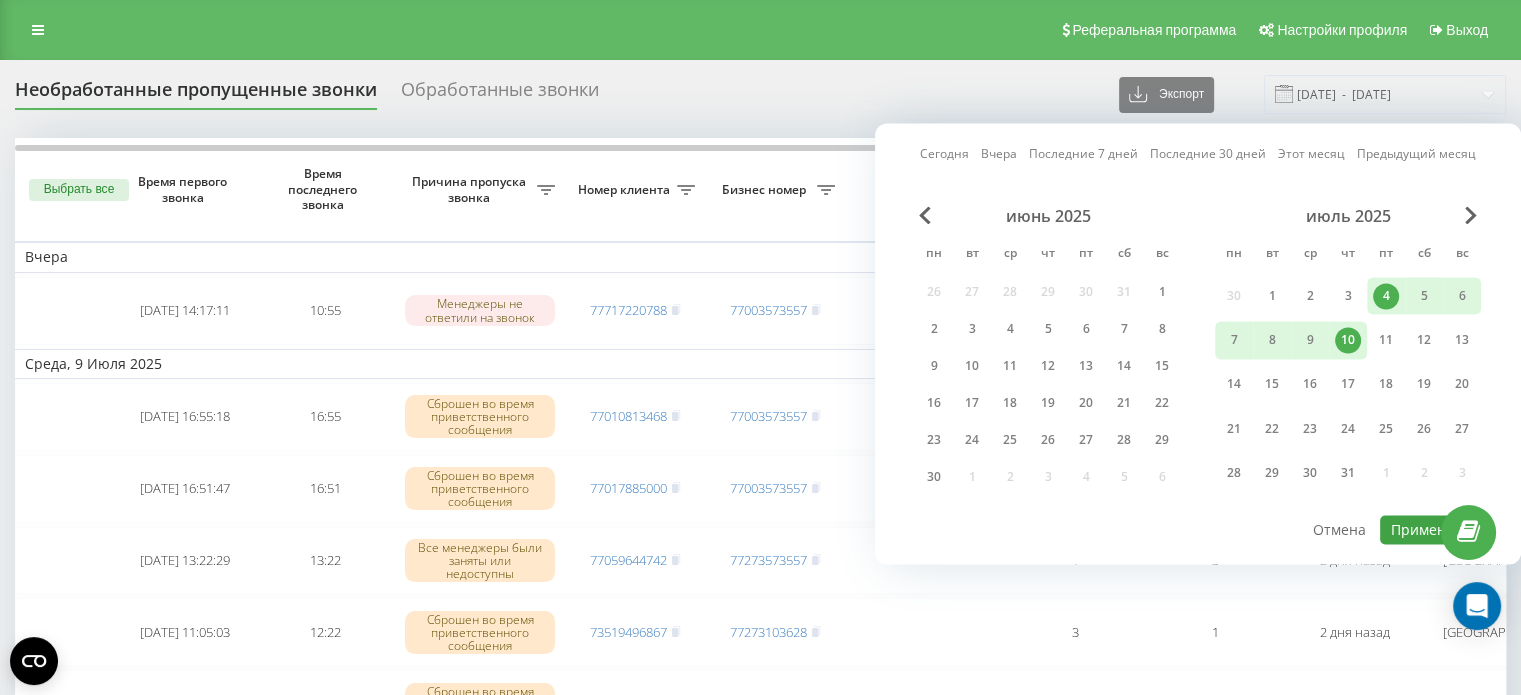 type on "[DATE]  -  [DATE]" 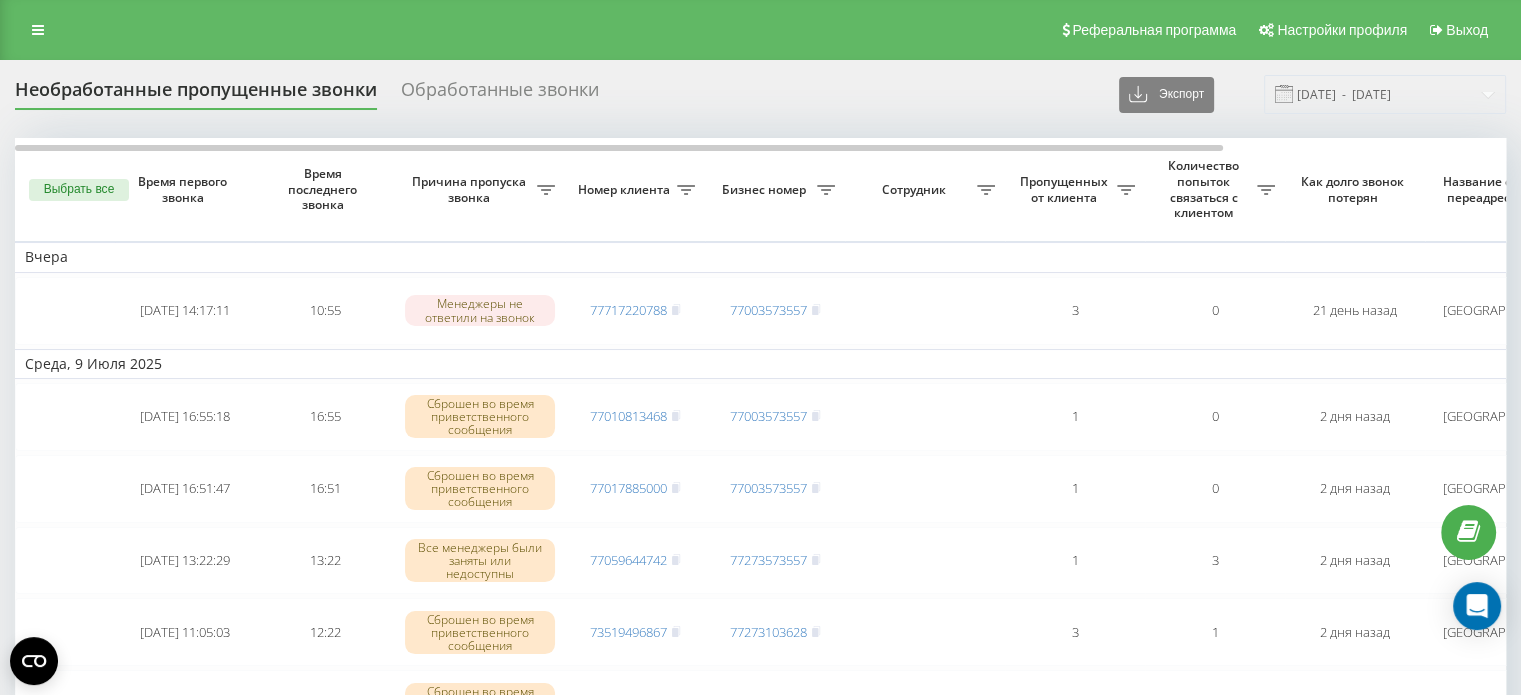 scroll, scrollTop: 0, scrollLeft: 0, axis: both 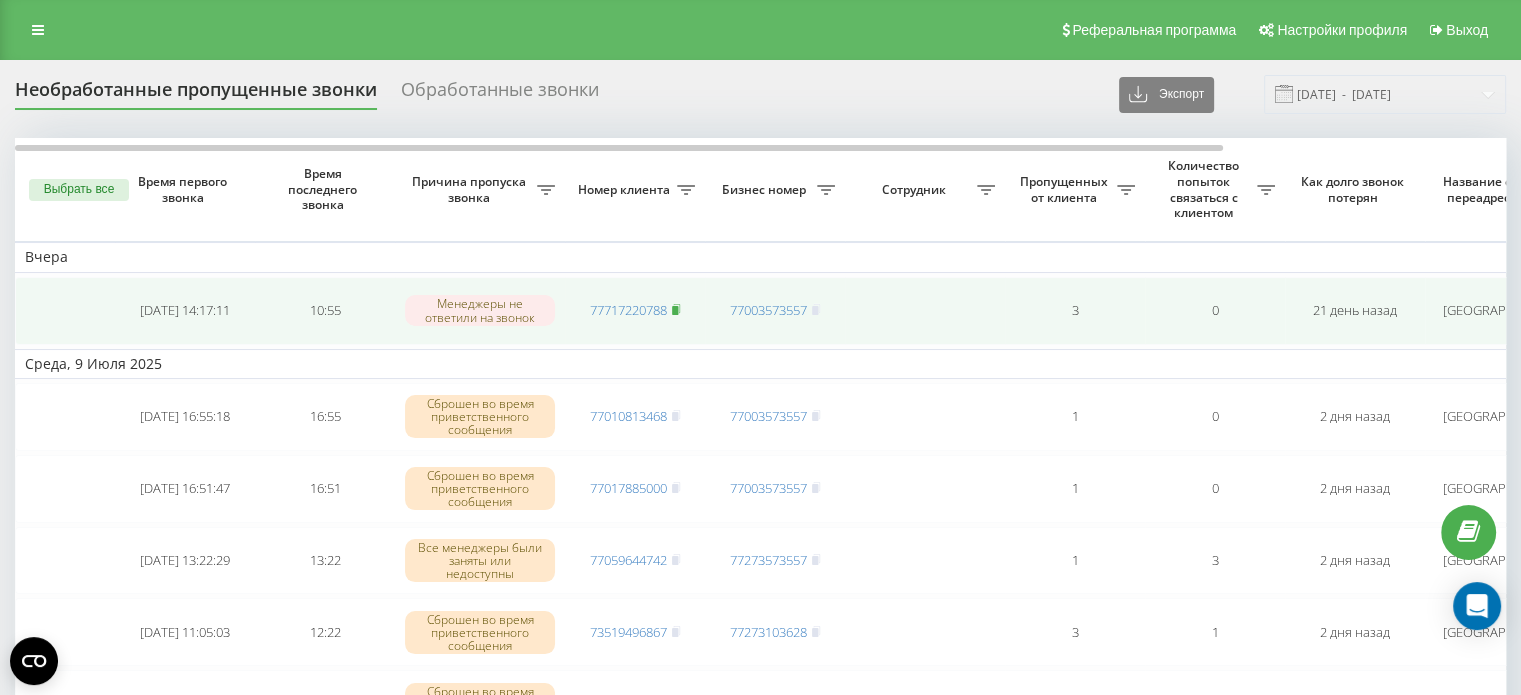 click 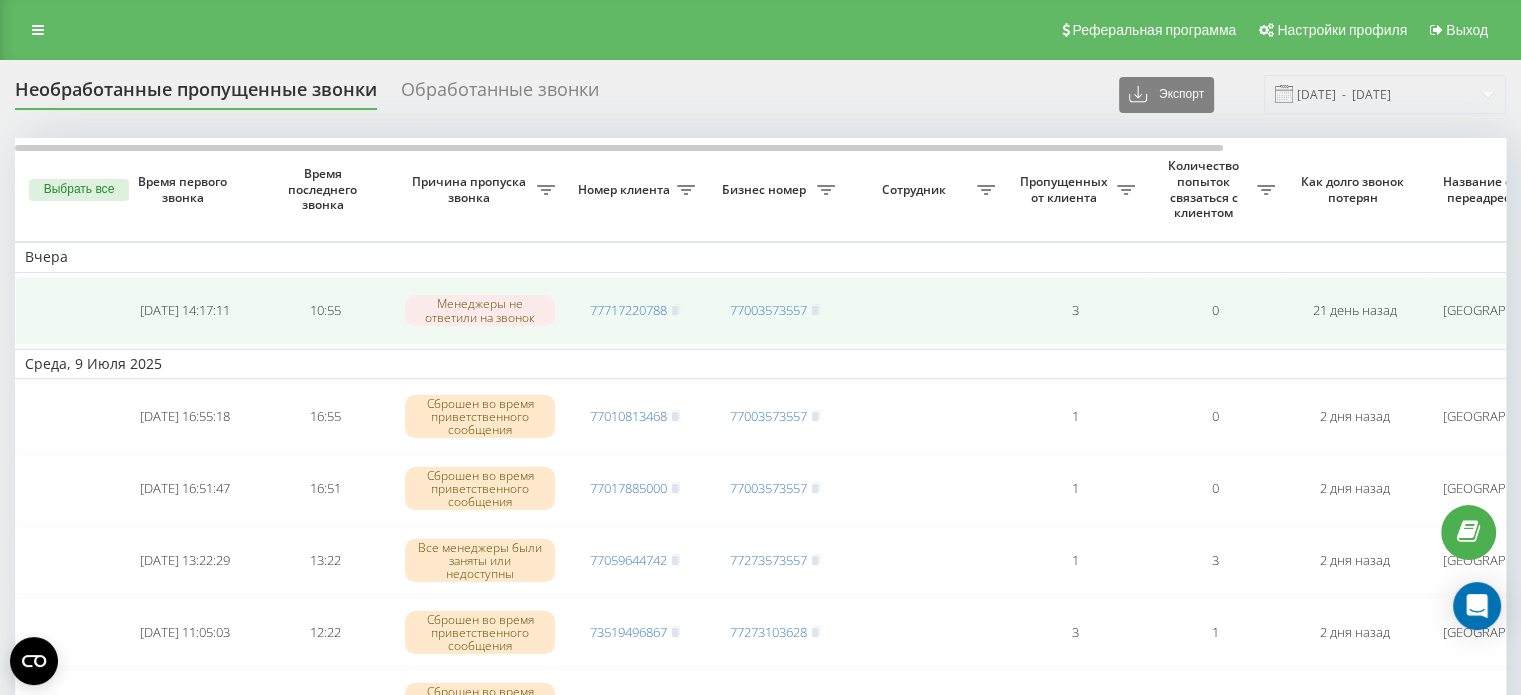 click on "2025-06-20 14:17:11" at bounding box center (185, 311) 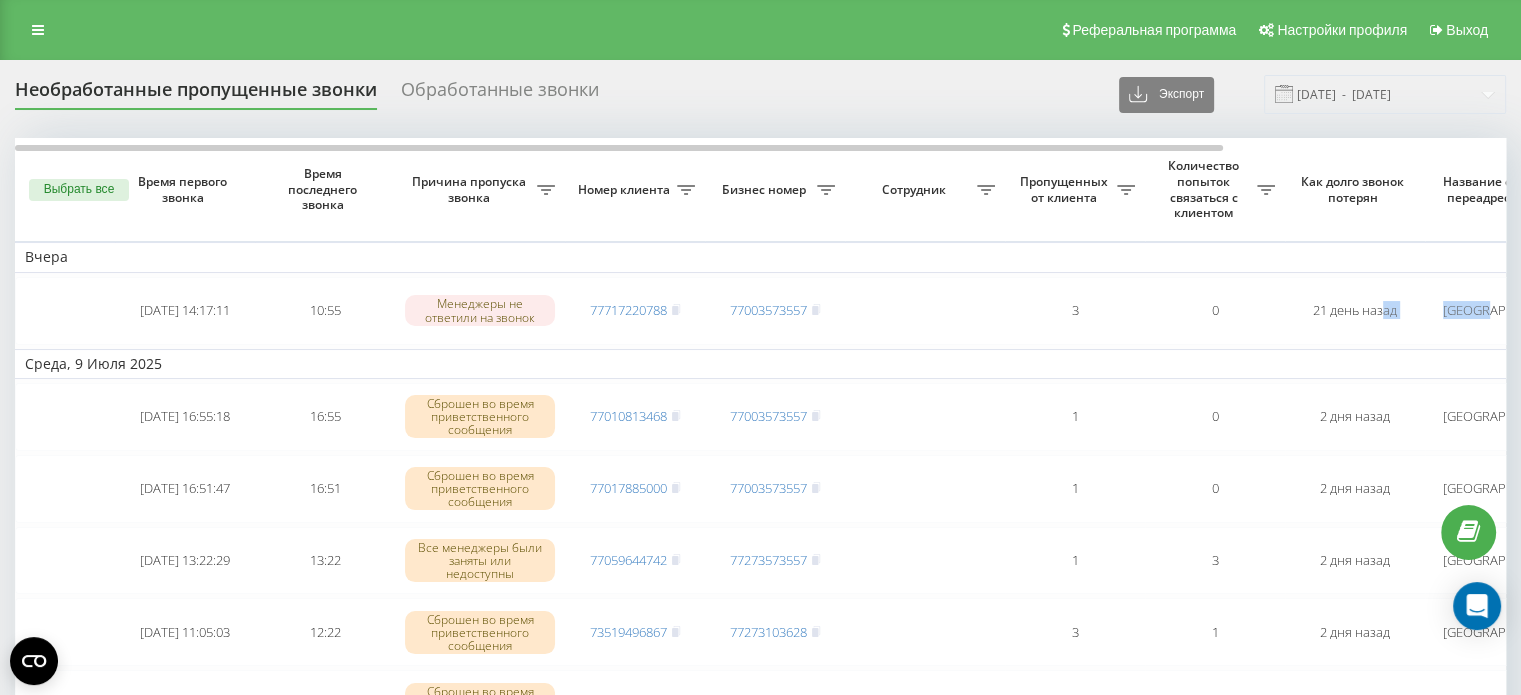 drag, startPoint x: 1385, startPoint y: 304, endPoint x: 1495, endPoint y: 288, distance: 111.15755 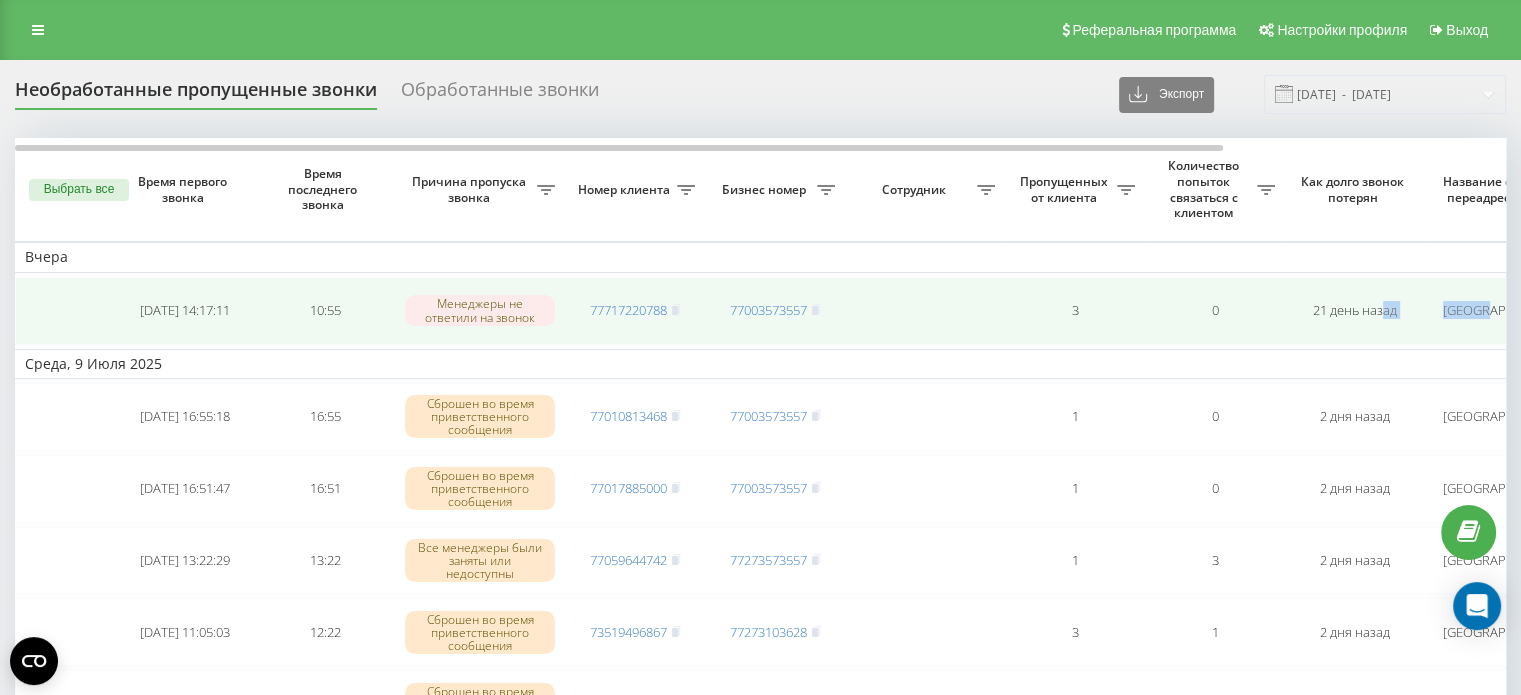 click on "idsmart.kz Проекты idsmart.kz Дашборд Центр обращений Журнал звонков Журнал сообщений Отчет о пропущенных необработанных звонках Звонки в реальном времени NEW Аналитика Mini CRM Маркетплейс интеграций Средства Настройки Реферальная программа Настройки профиля Выход Необработанные пропущенные звонки Обработанные звонки Экспорт .csv .xlsx 04.07.2025  -  10.07.2025 Выбрать все Время первого звонка Время последнего звонка Причина пропуска звонка Номер клиента Бизнес номер Сотрудник Пропущенных от клиента Количество попыток связаться с клиентом Как долго звонок потерян 3 0" at bounding box center [760, 347] 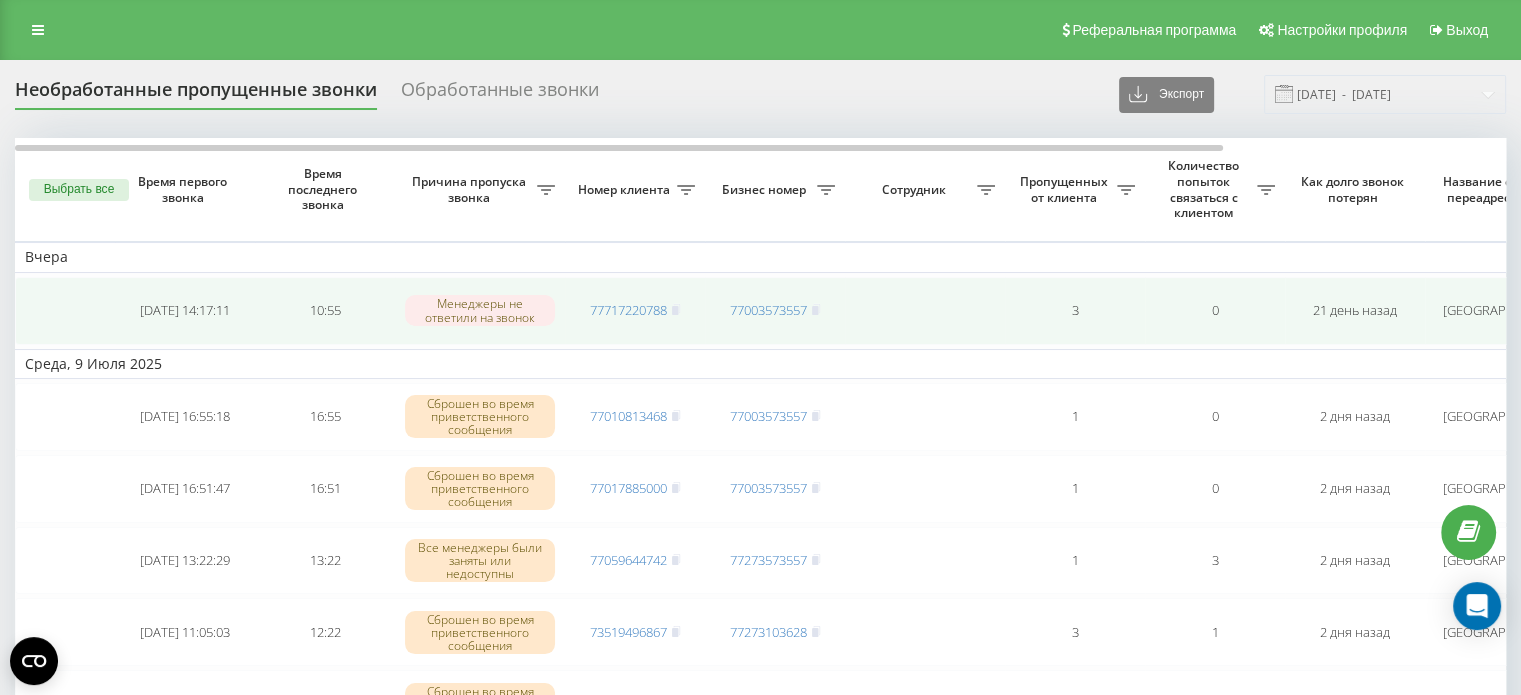 click on "2025-06-20 14:17:11" at bounding box center [185, 311] 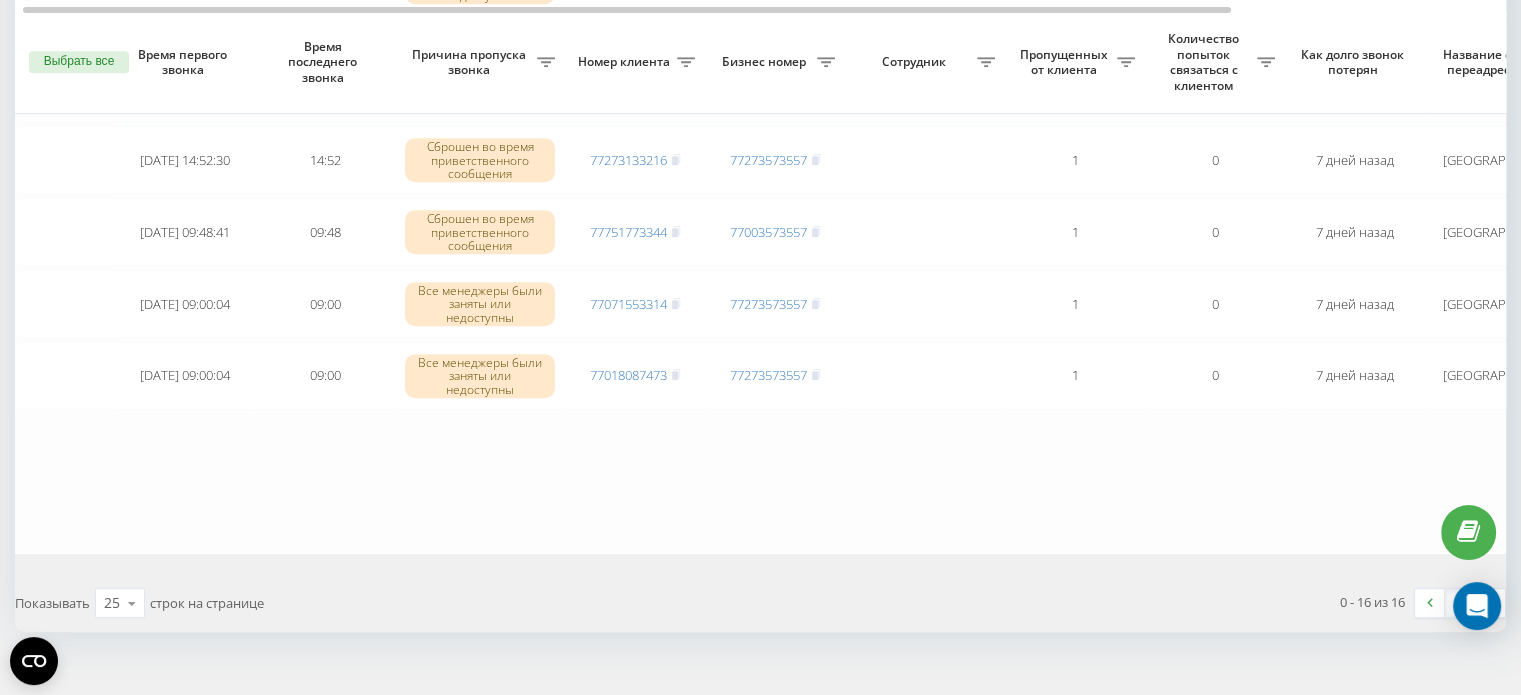 scroll, scrollTop: 1172, scrollLeft: 0, axis: vertical 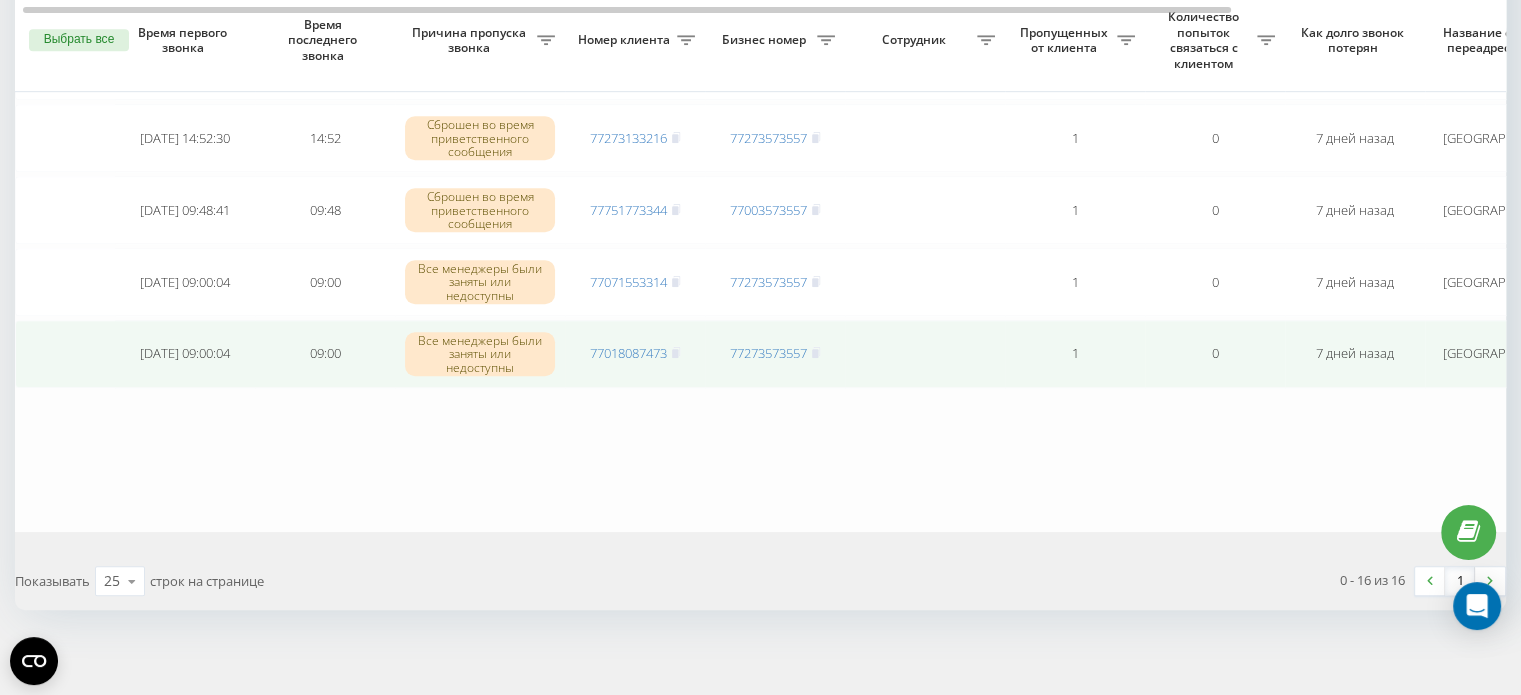 click on "1" at bounding box center (1075, 354) 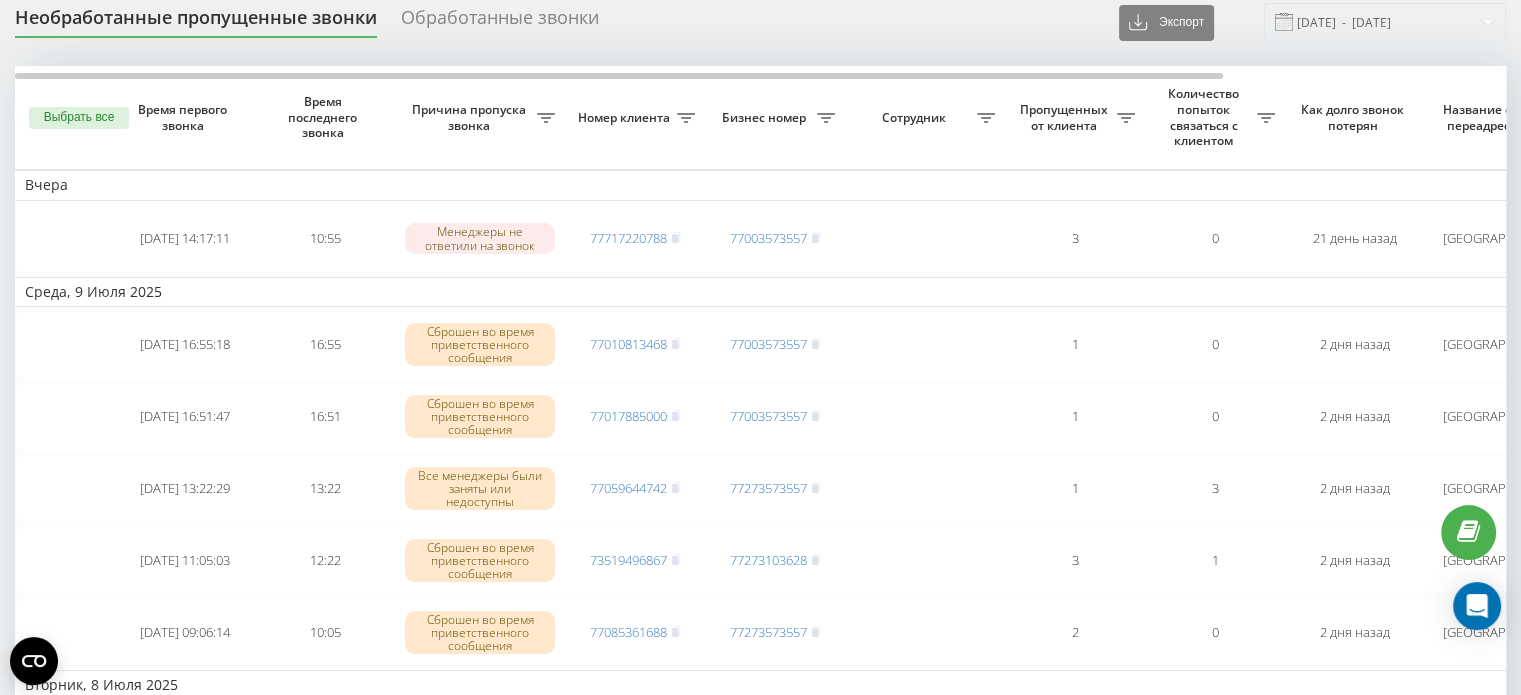 scroll, scrollTop: 0, scrollLeft: 0, axis: both 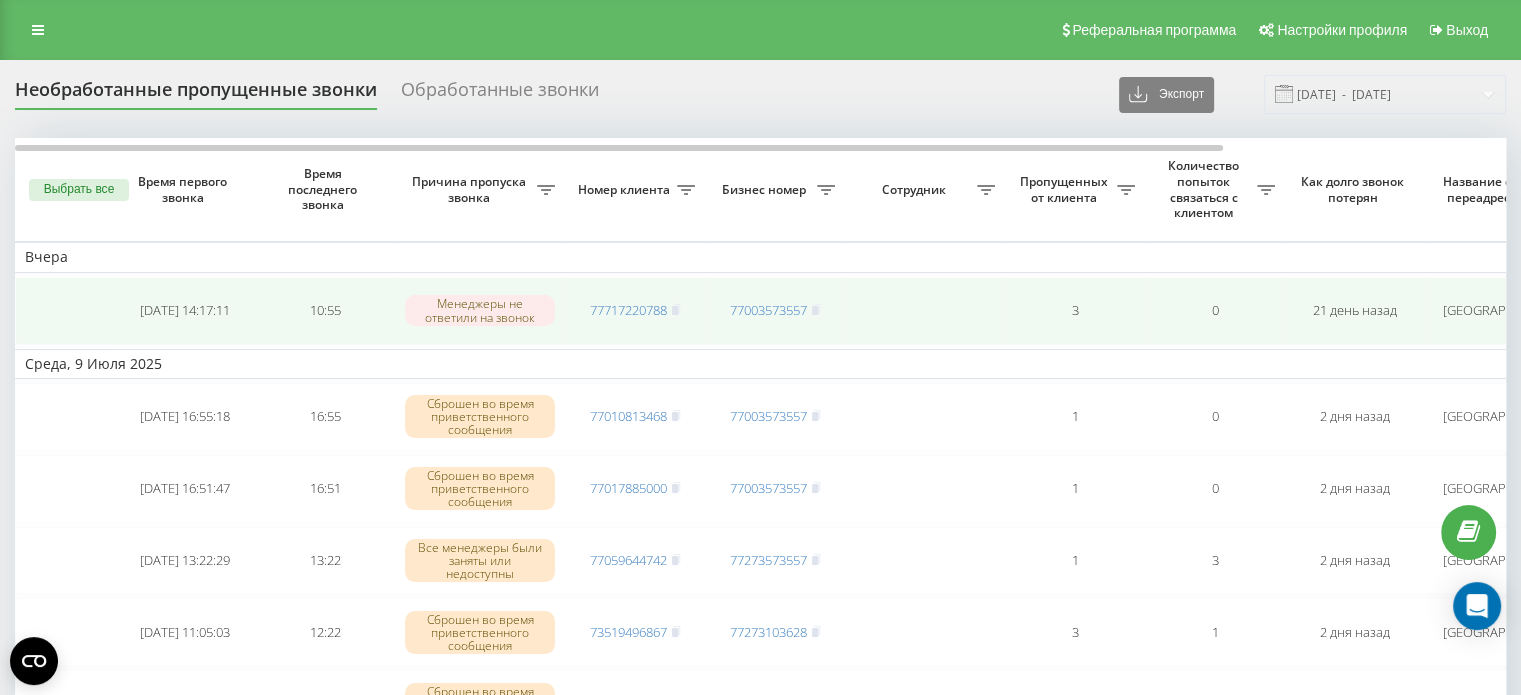click on "2025-06-20 14:17:11" at bounding box center (185, 311) 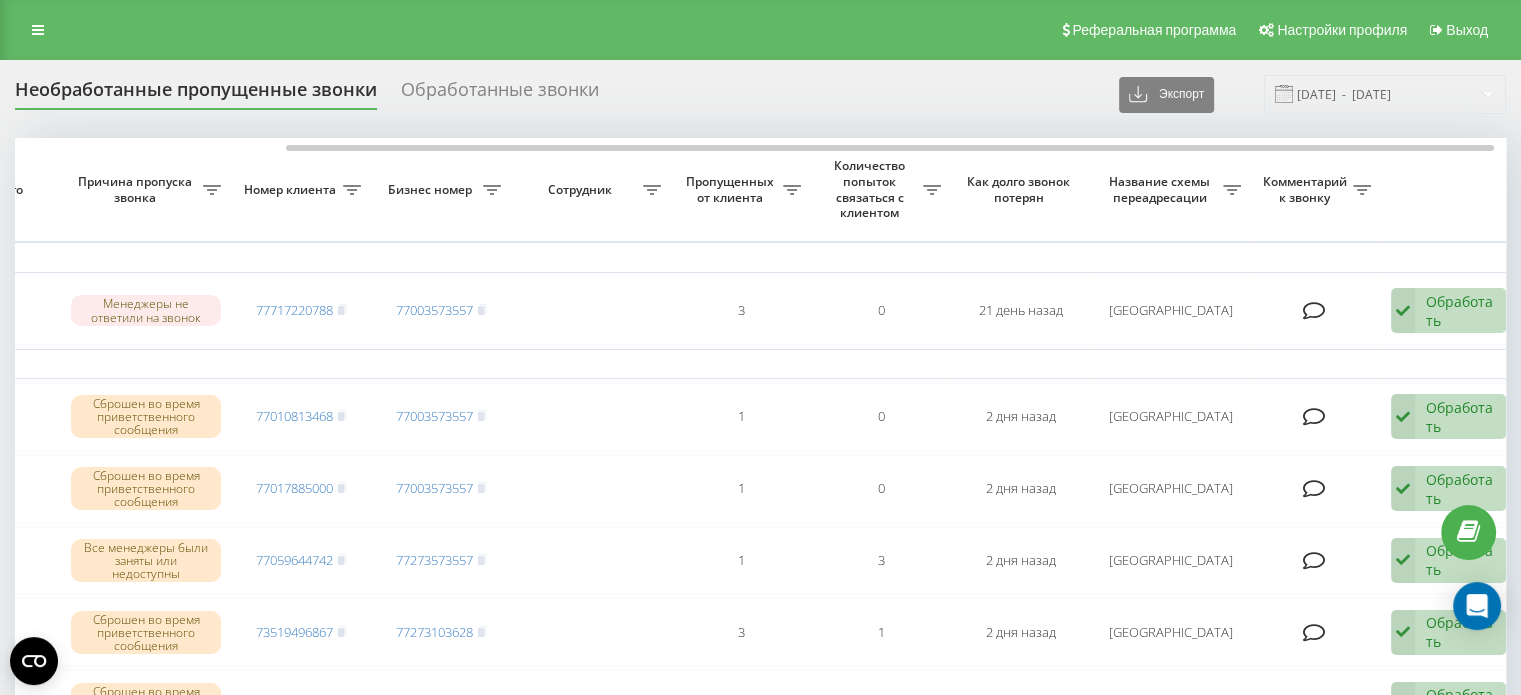 scroll, scrollTop: 0, scrollLeft: 348, axis: horizontal 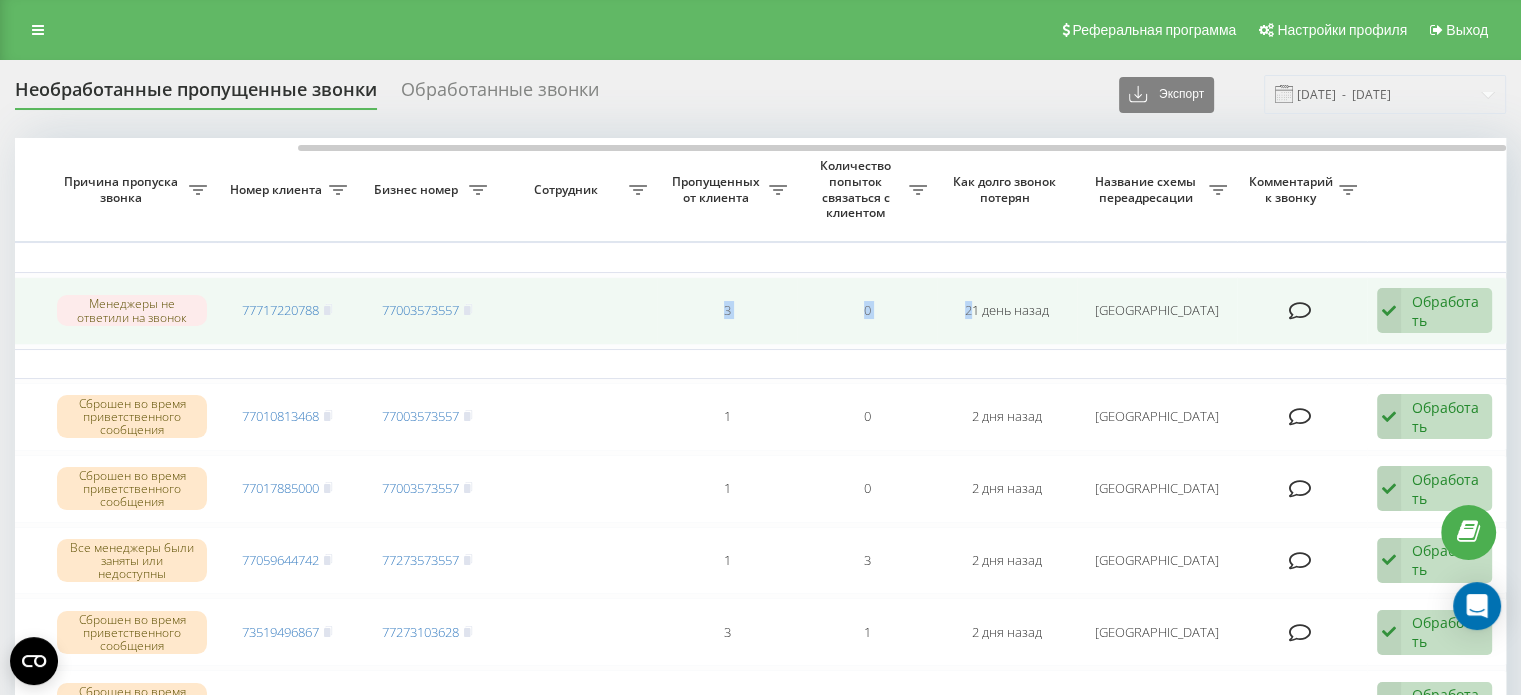 drag, startPoint x: 589, startPoint y: 288, endPoint x: 971, endPoint y: 312, distance: 382.75317 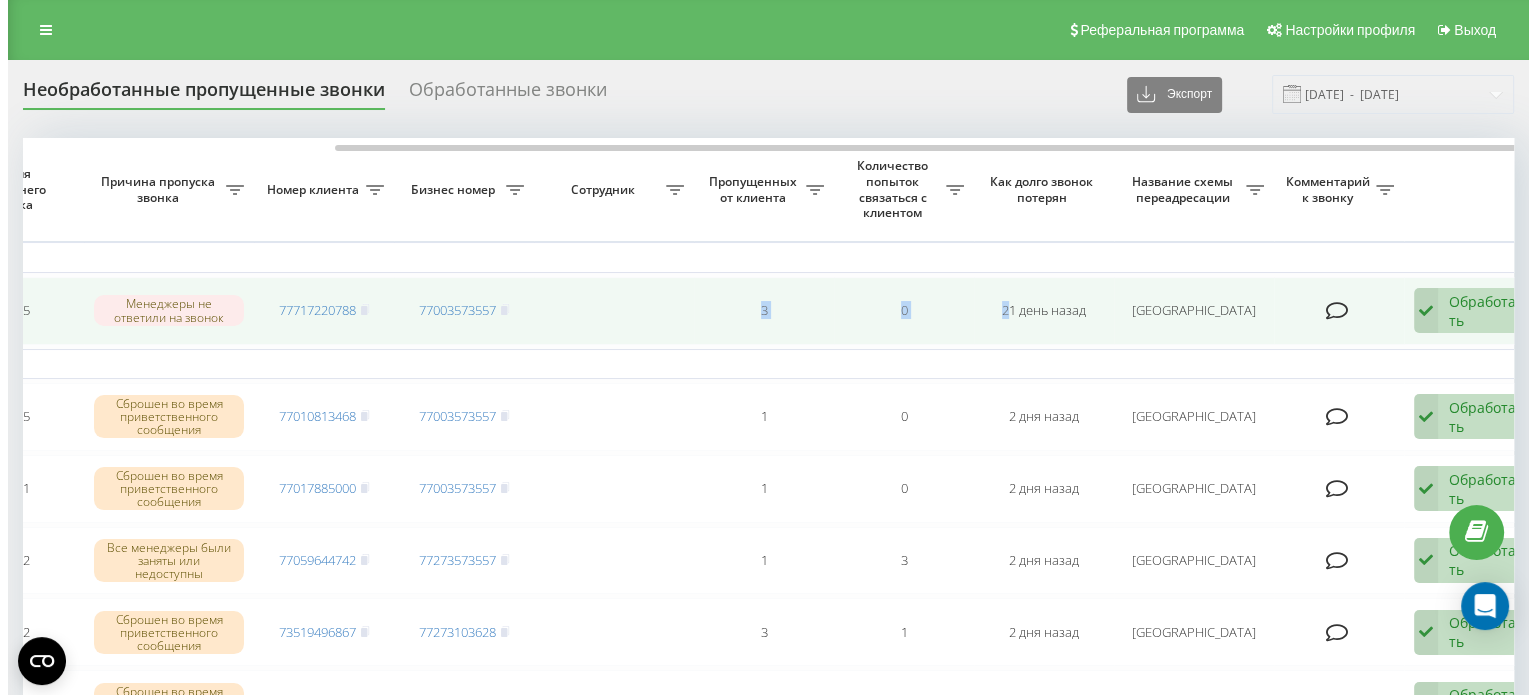 scroll, scrollTop: 0, scrollLeft: 348, axis: horizontal 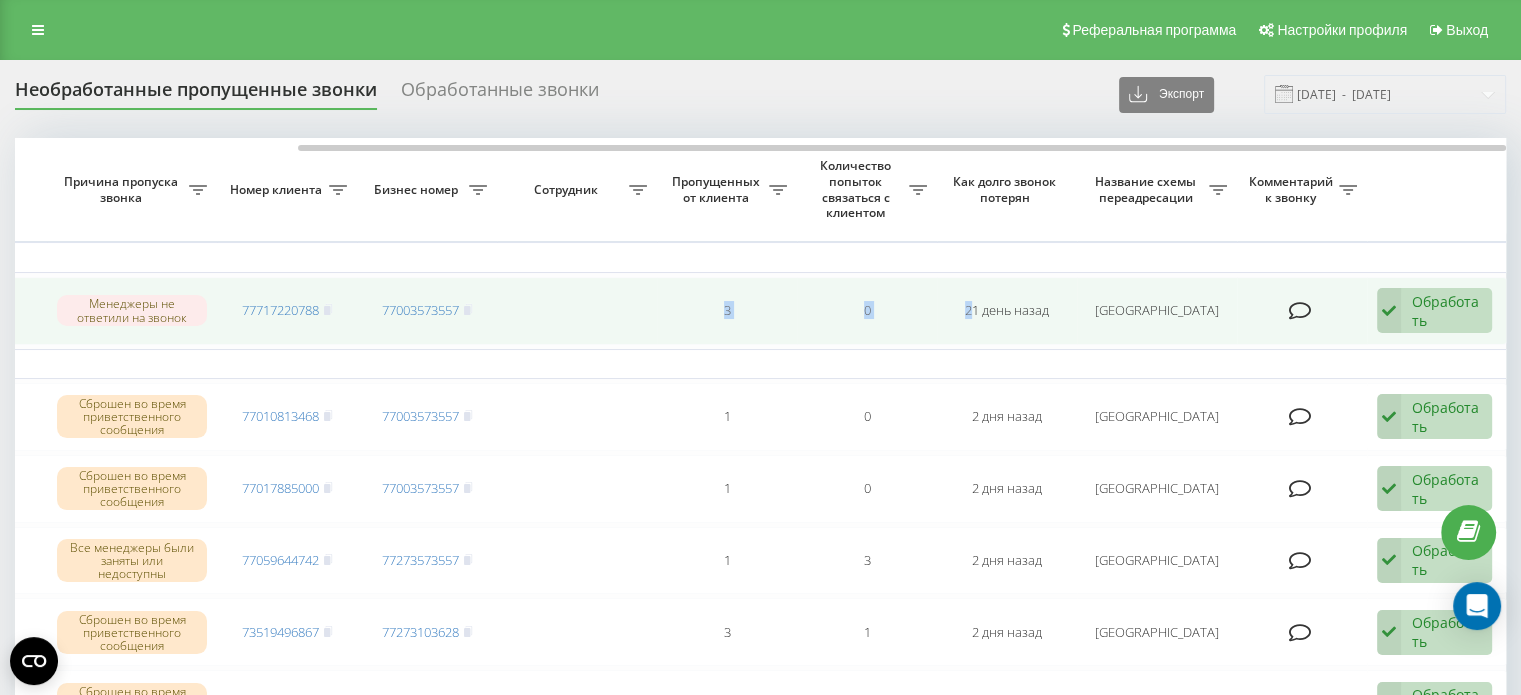 click on "Обработать" at bounding box center [1446, 311] 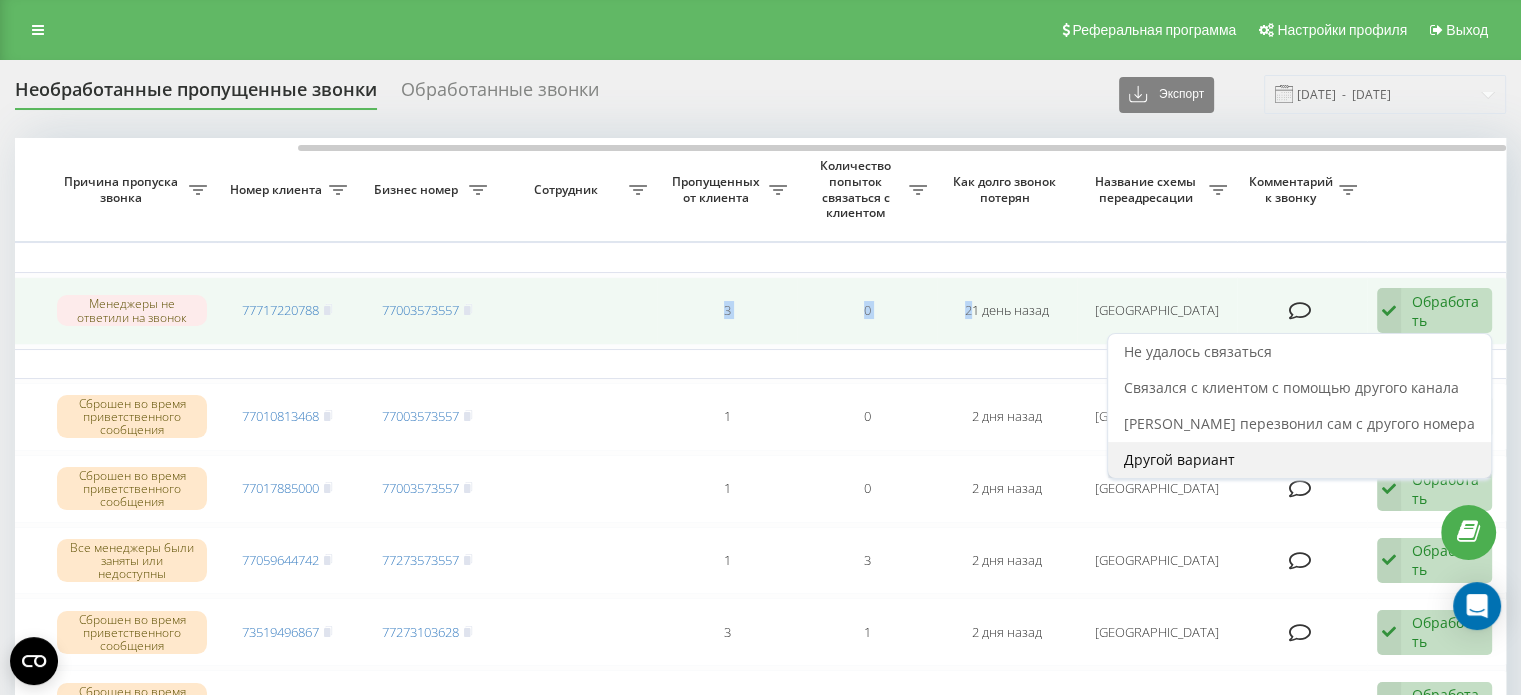 click on "Другой вариант" at bounding box center (1179, 459) 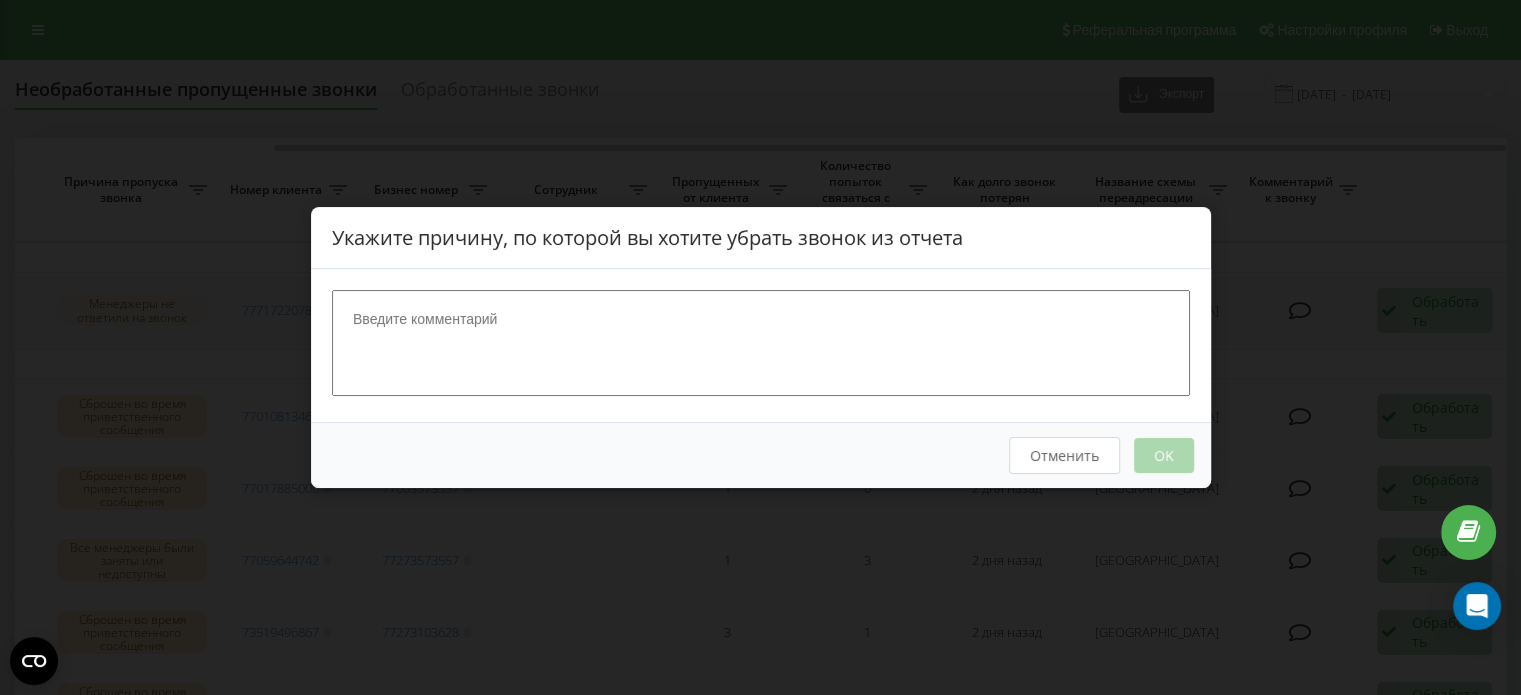 scroll, scrollTop: 0, scrollLeft: 333, axis: horizontal 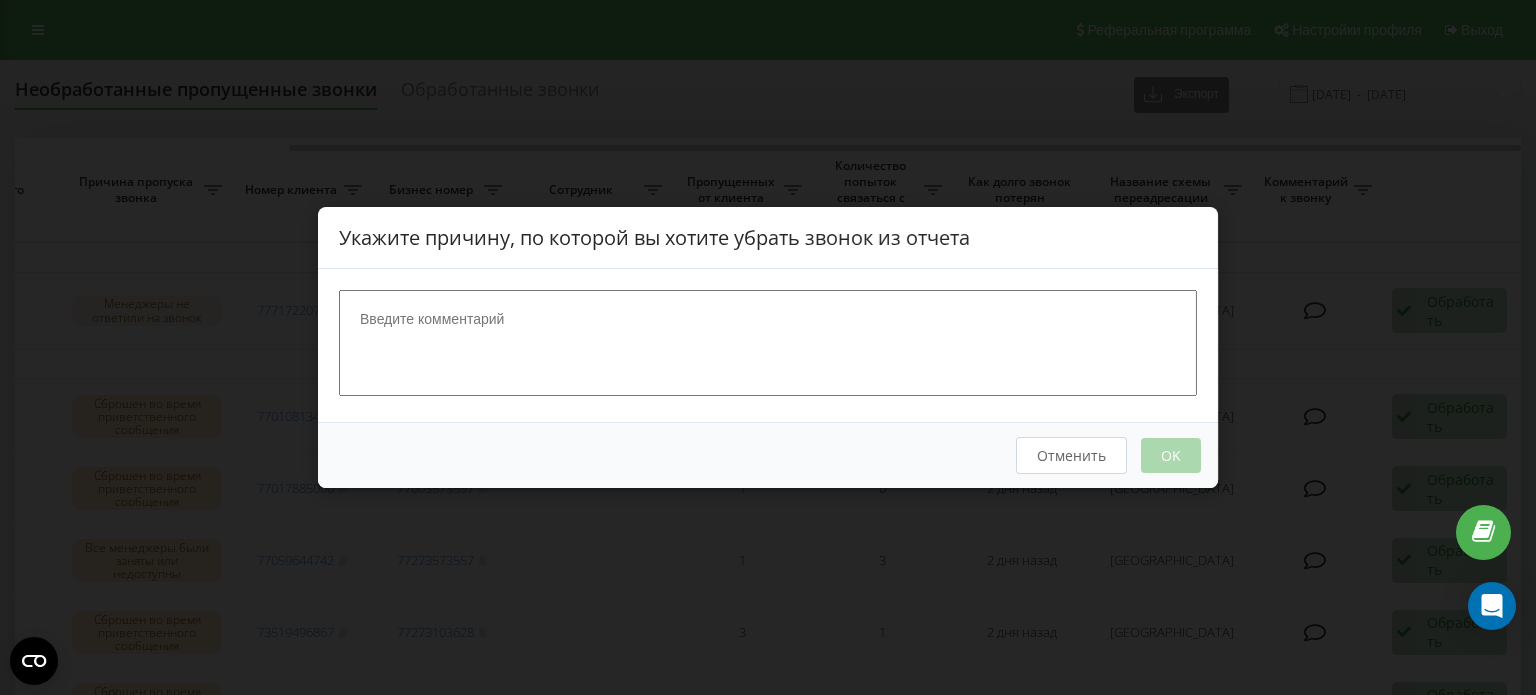 click at bounding box center (768, 343) 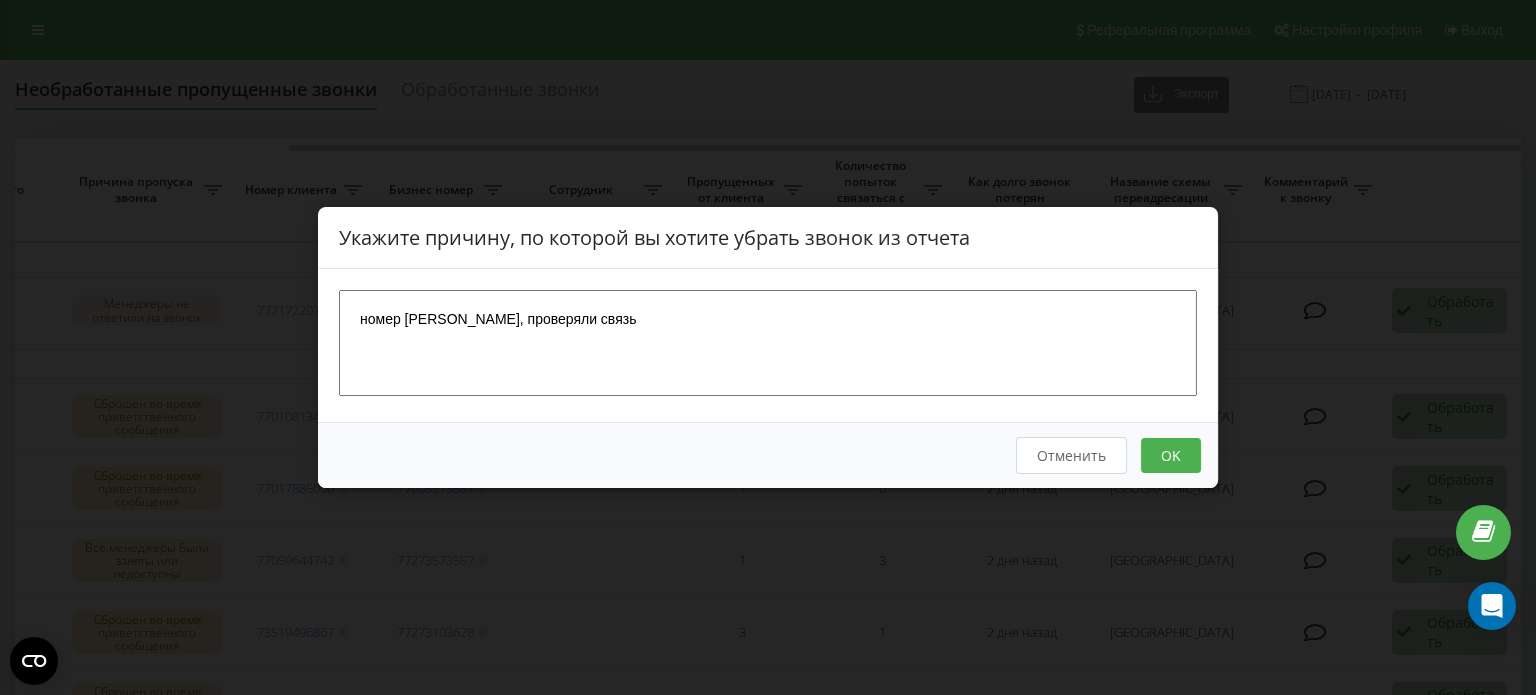 type on "номер Олега, проверяли связь" 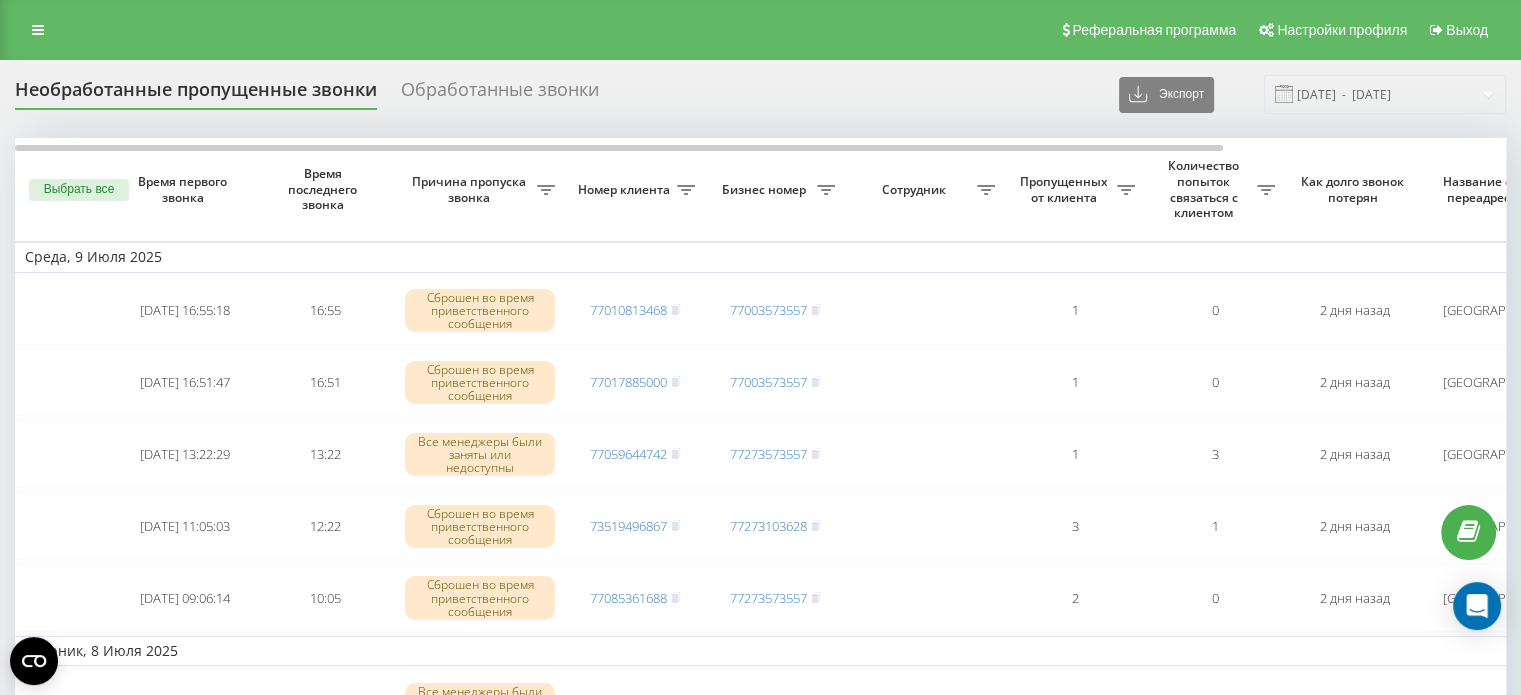 click on "Сотрудник" at bounding box center (916, 190) 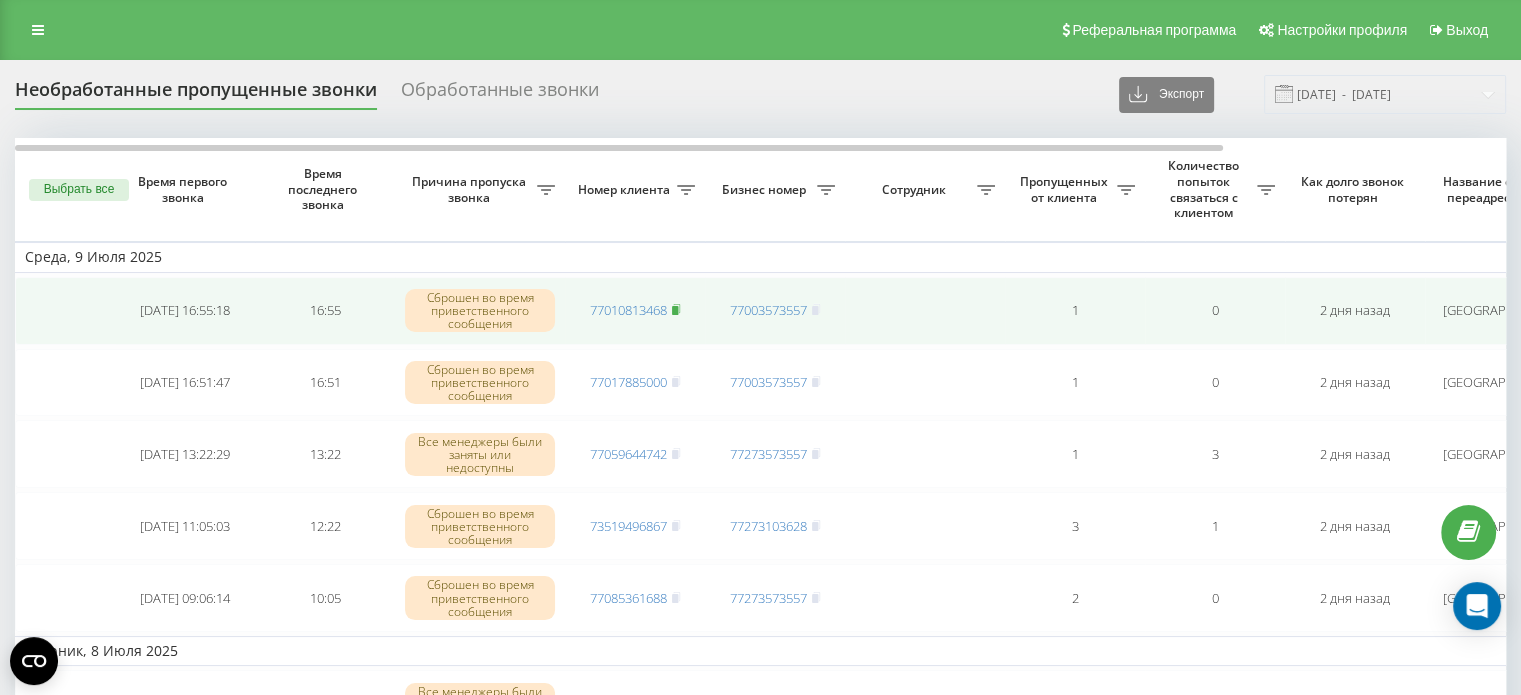 click 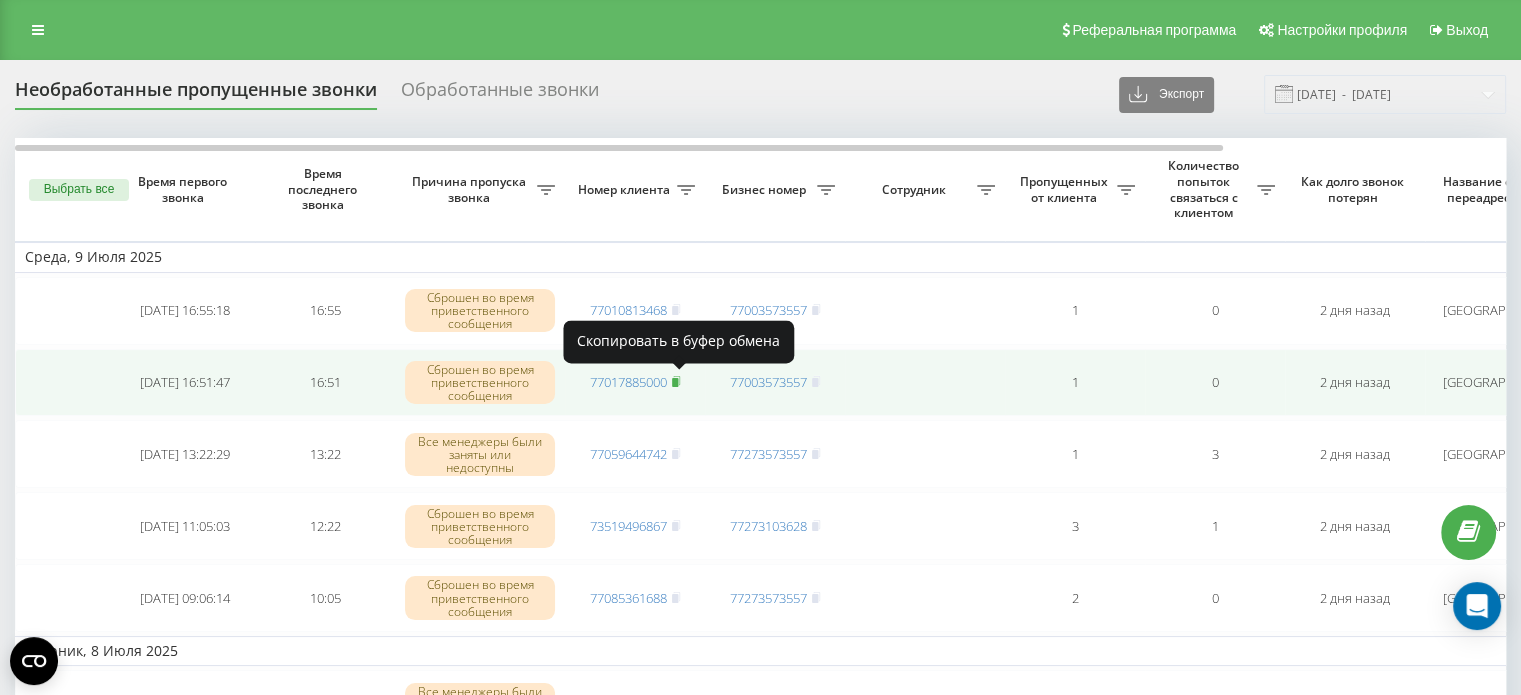 click 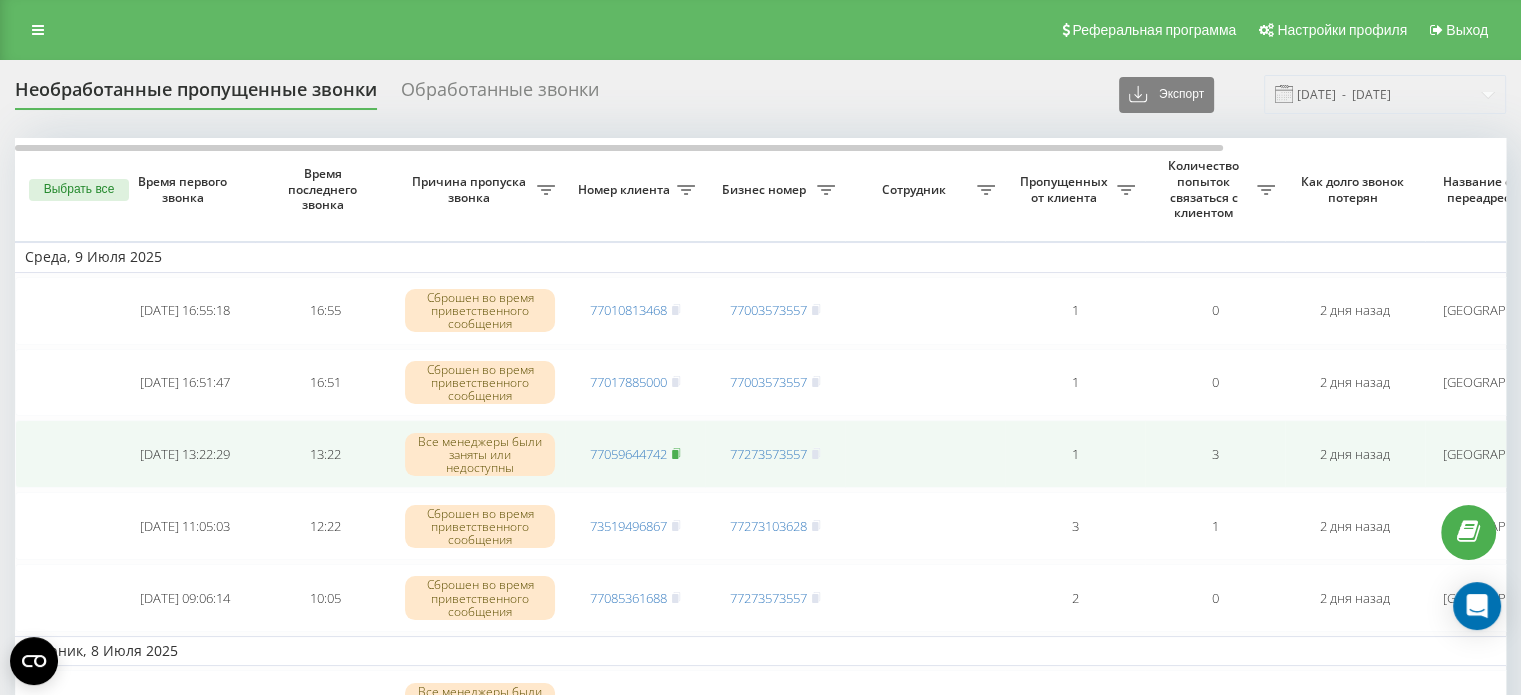 click 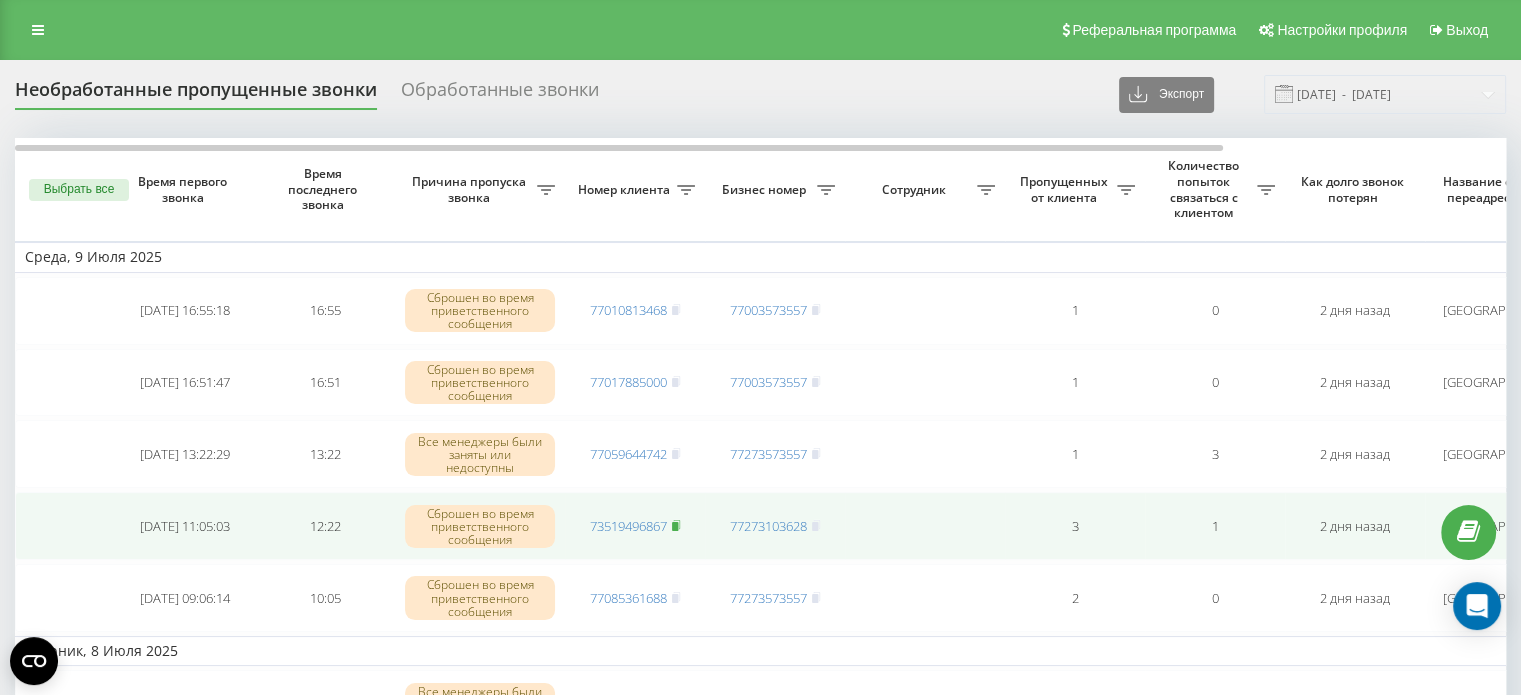 click 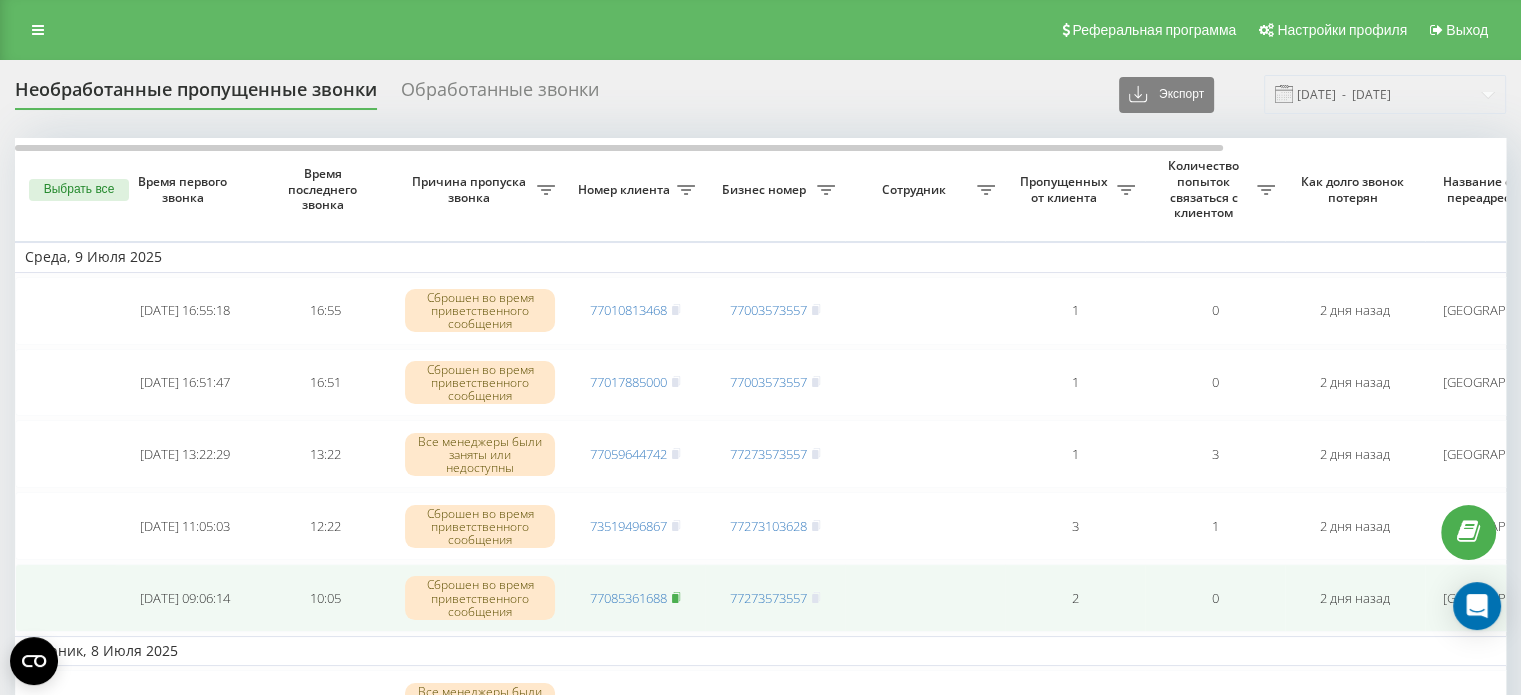 click at bounding box center (676, 598) 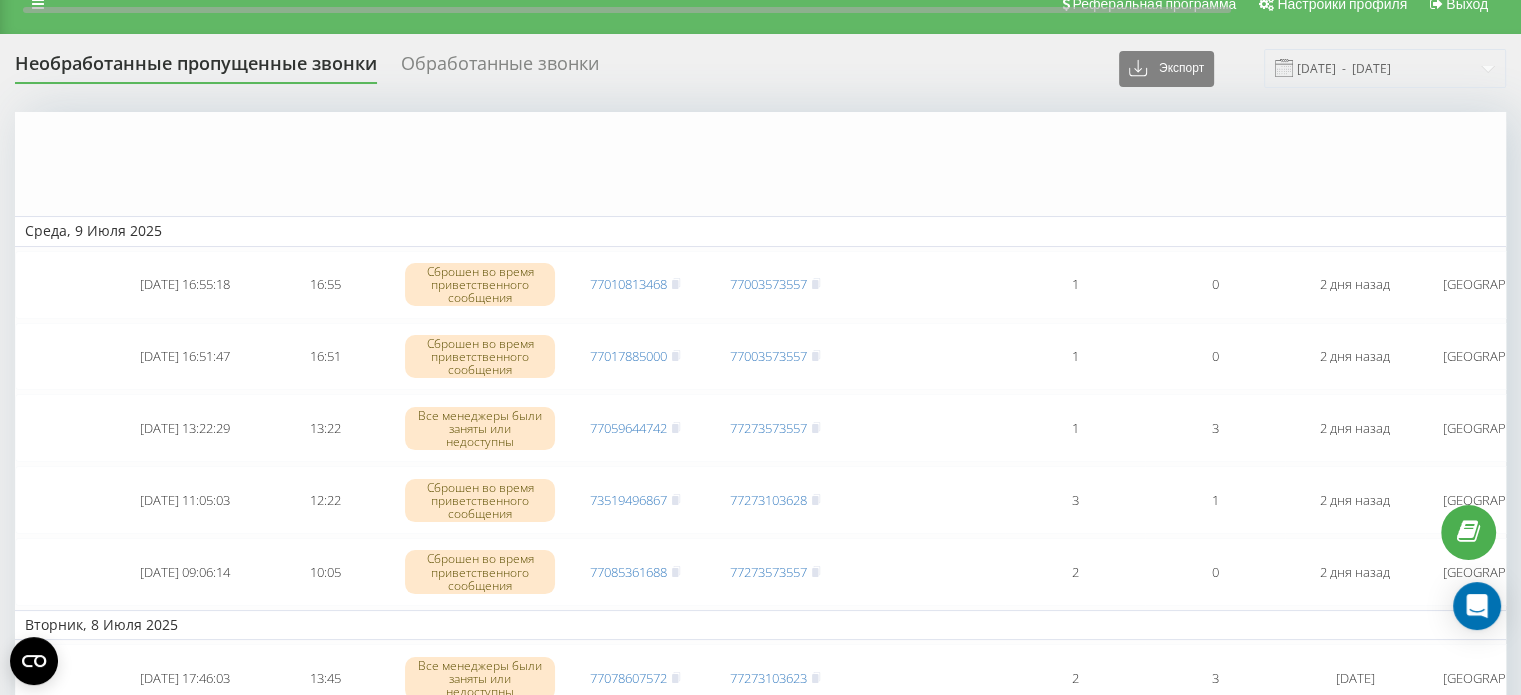 scroll, scrollTop: 0, scrollLeft: 0, axis: both 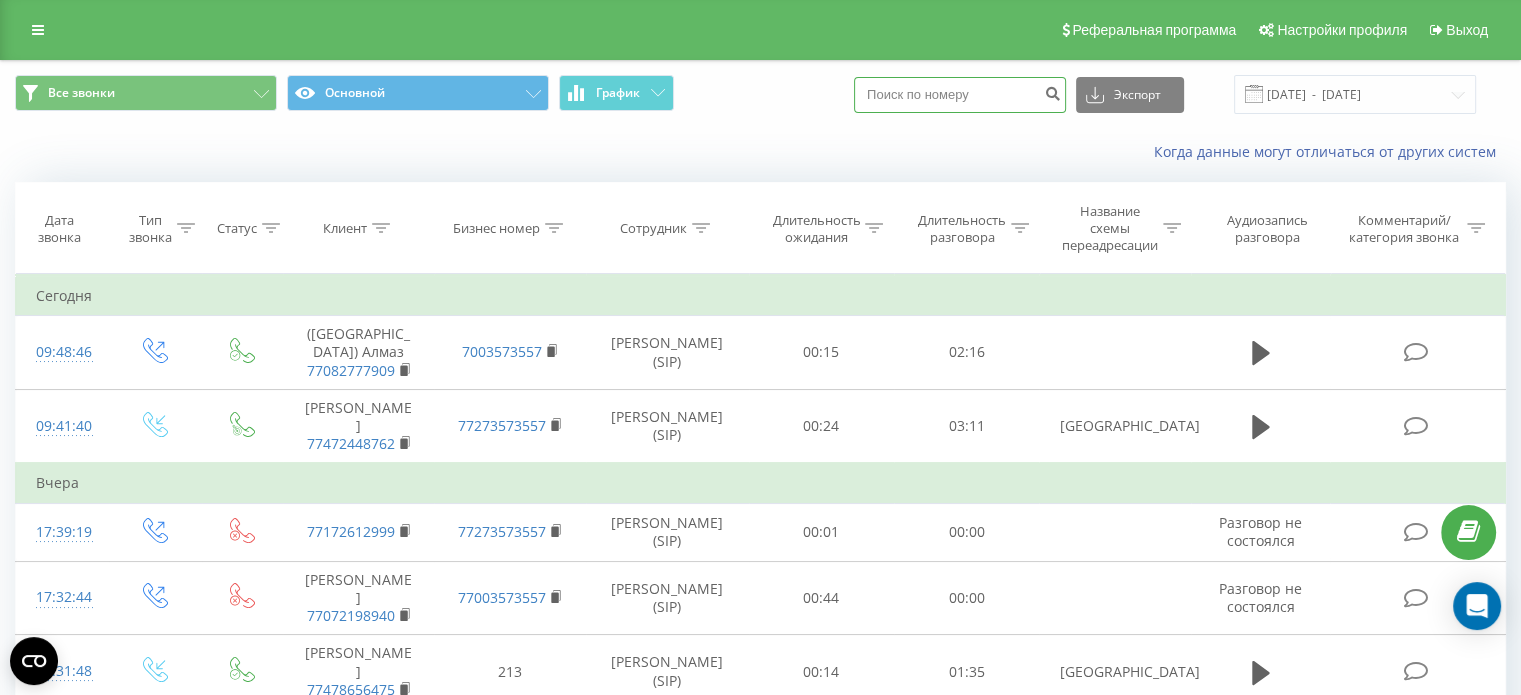 click at bounding box center [960, 95] 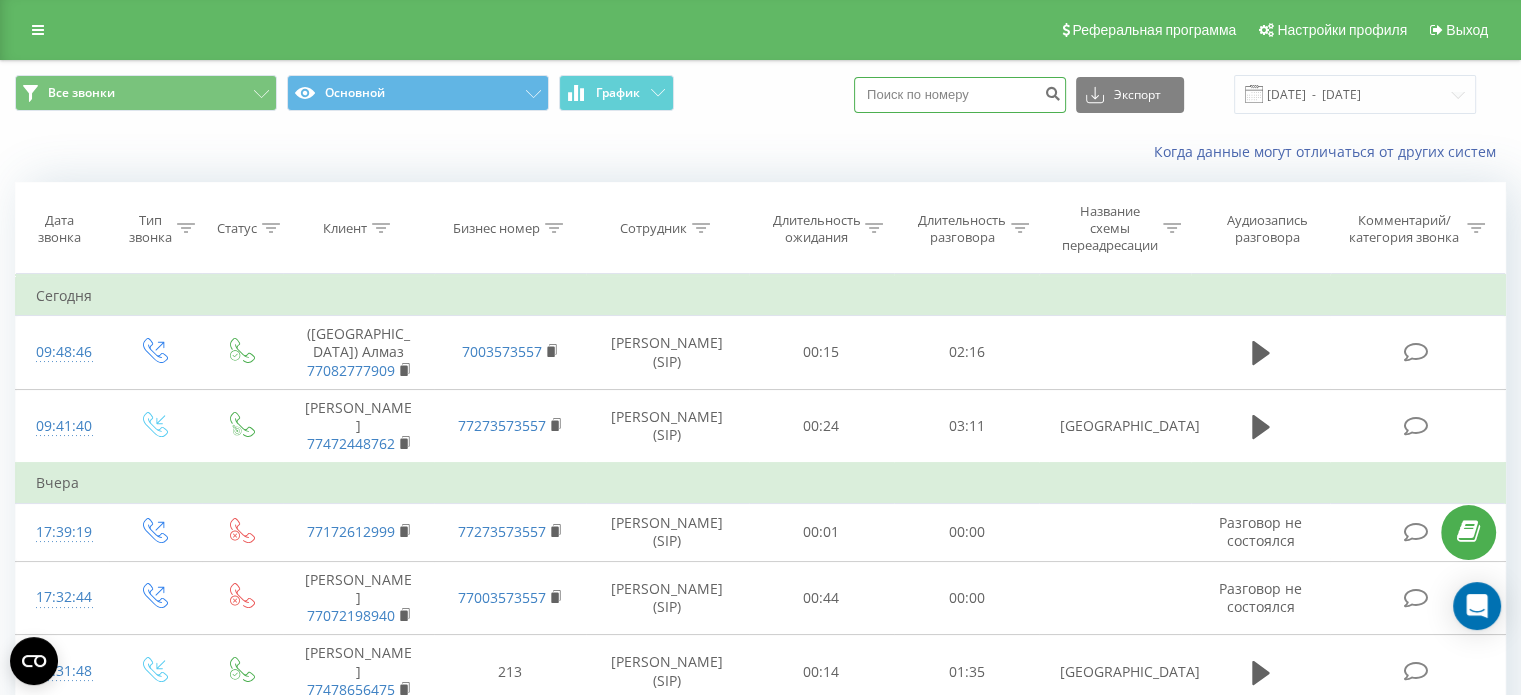 paste on "77085361688" 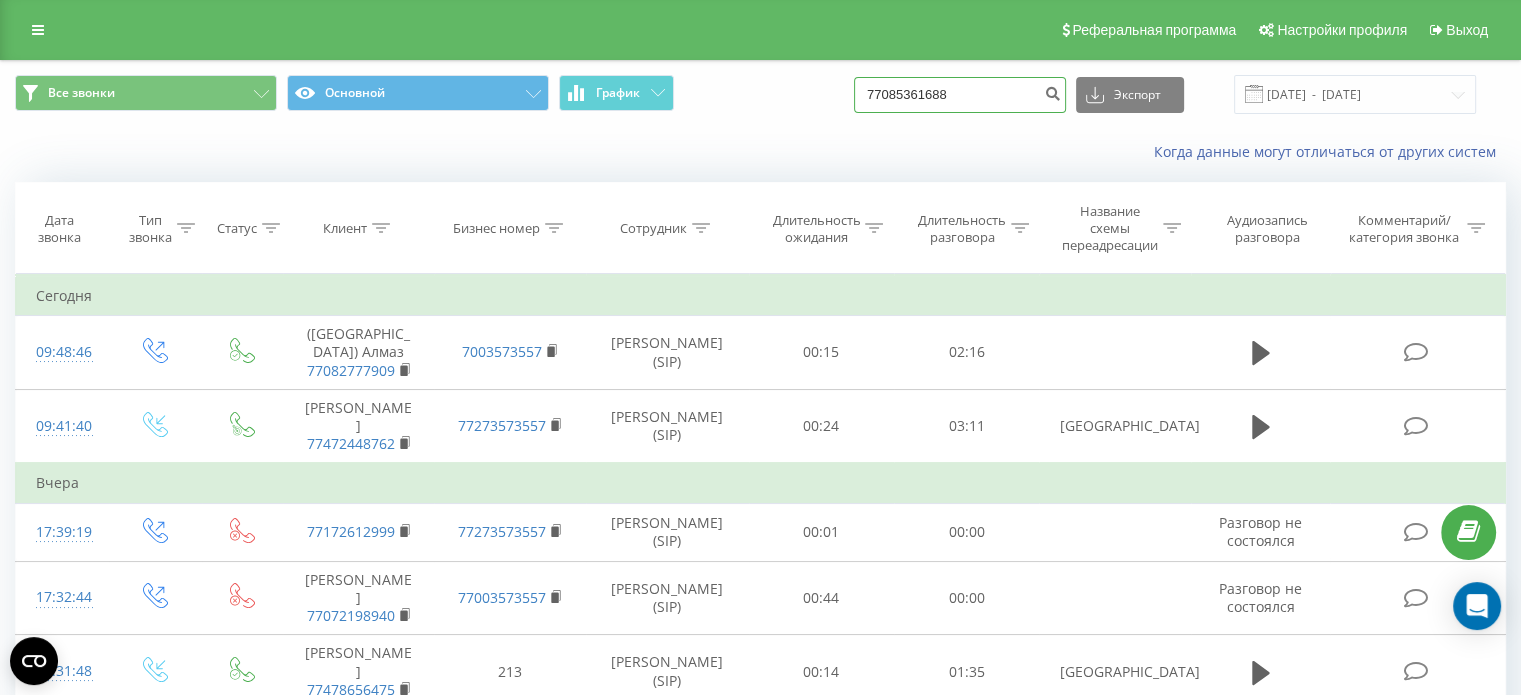 type on "77085361688" 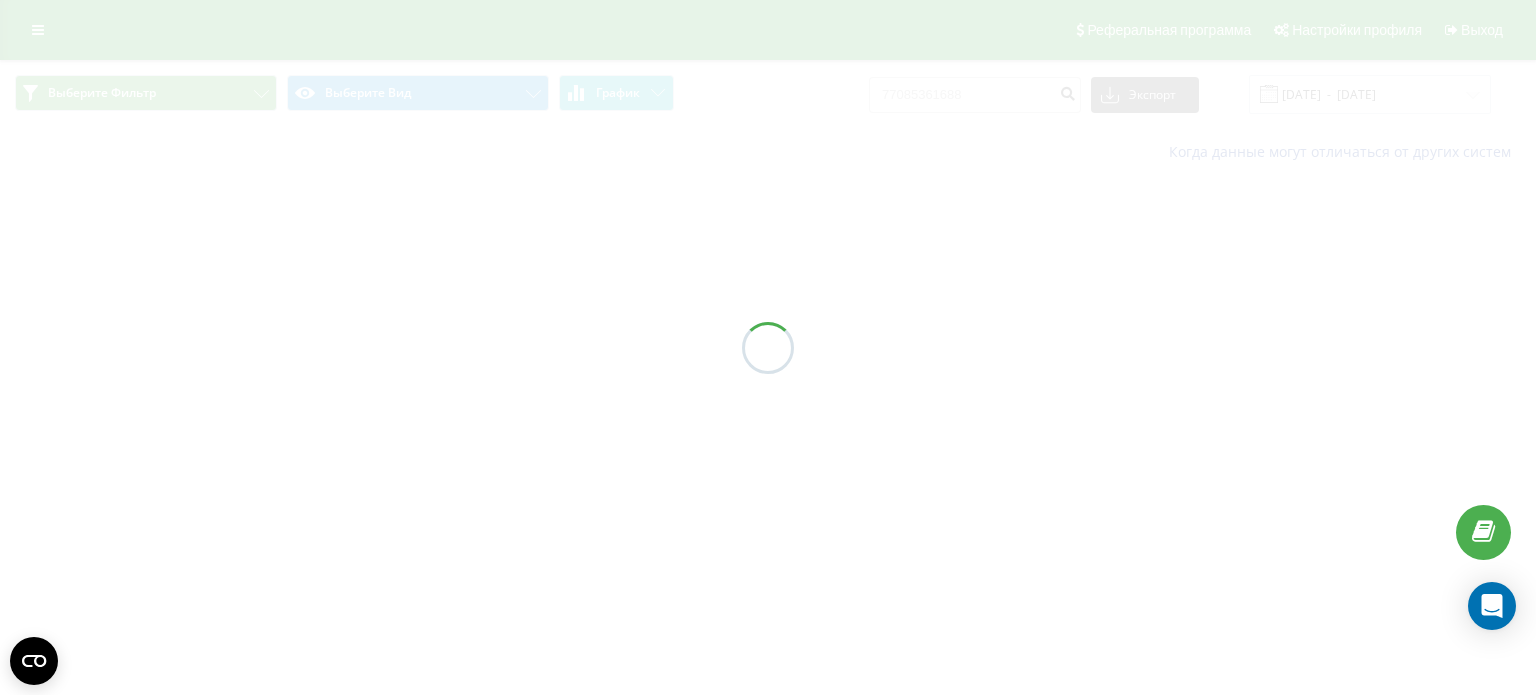 scroll, scrollTop: 0, scrollLeft: 0, axis: both 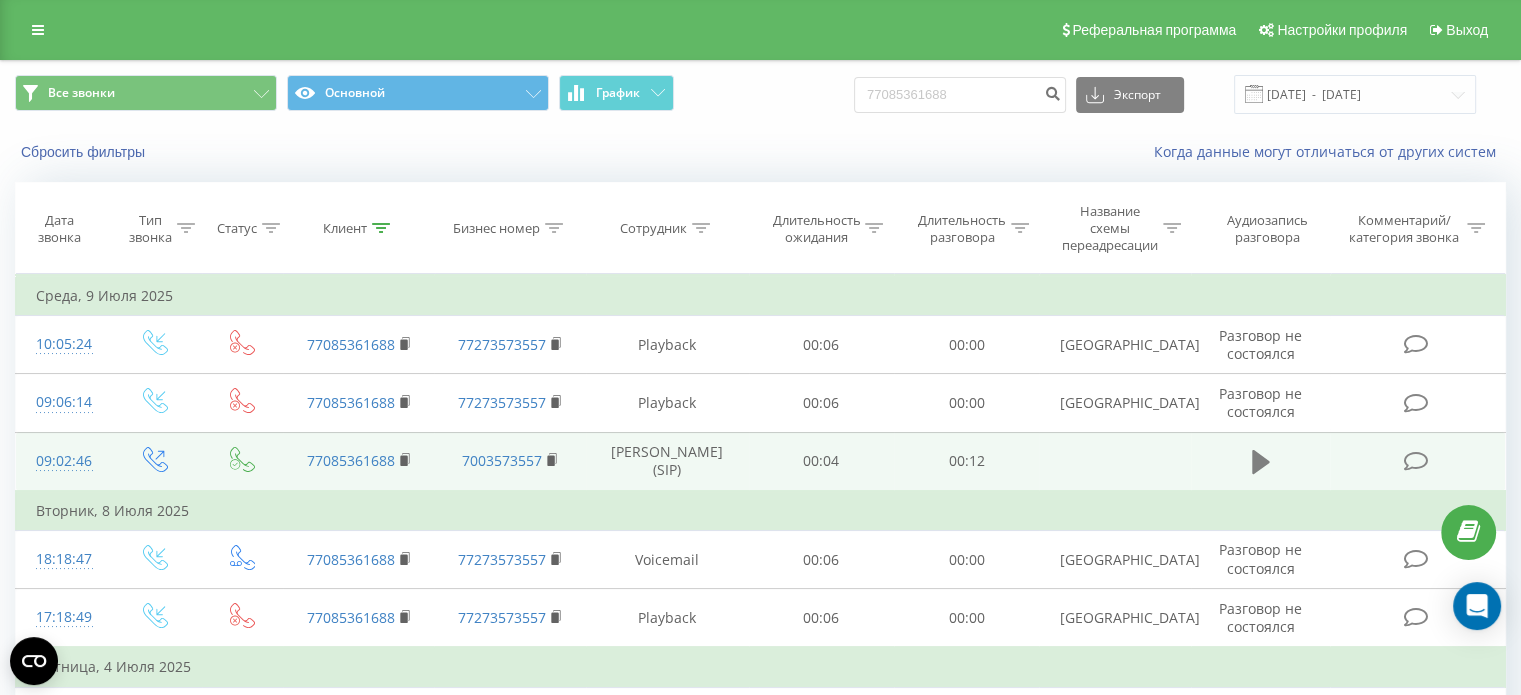 click 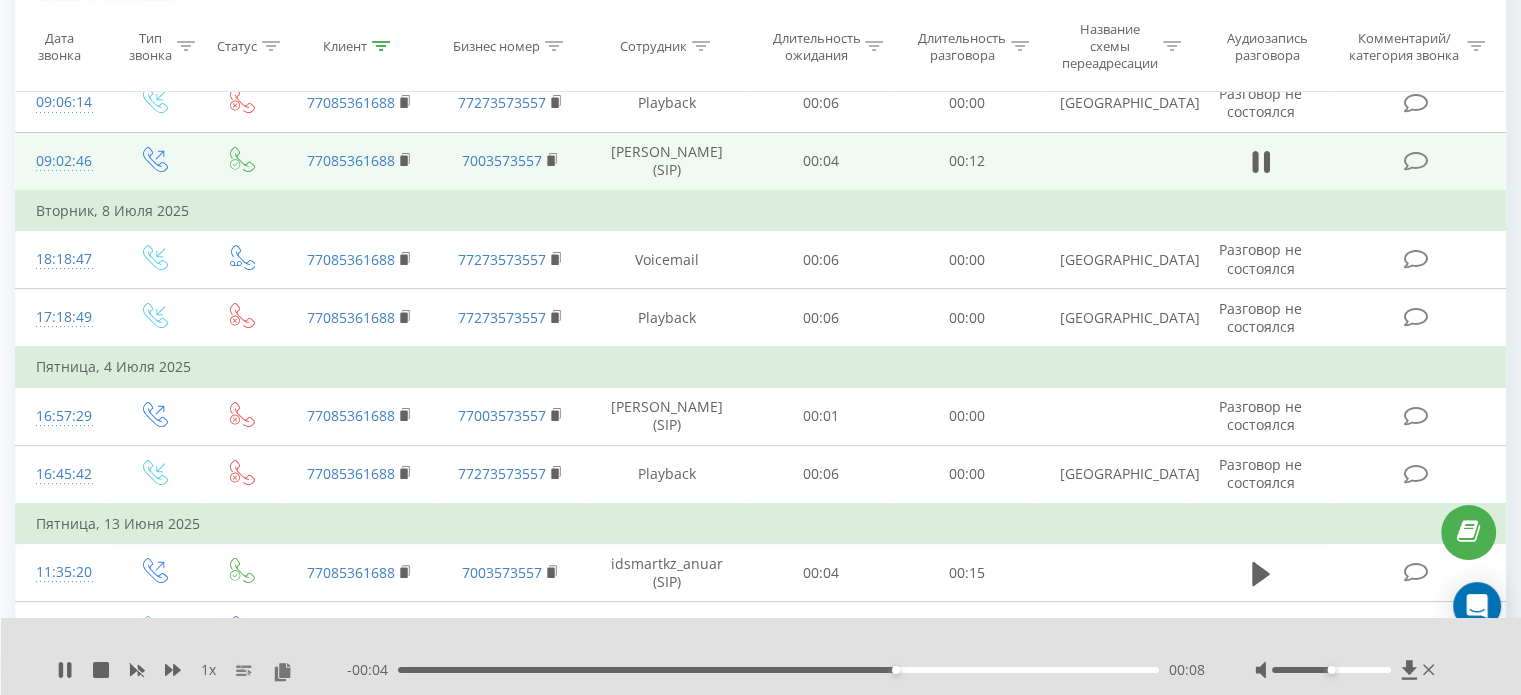 scroll, scrollTop: 400, scrollLeft: 0, axis: vertical 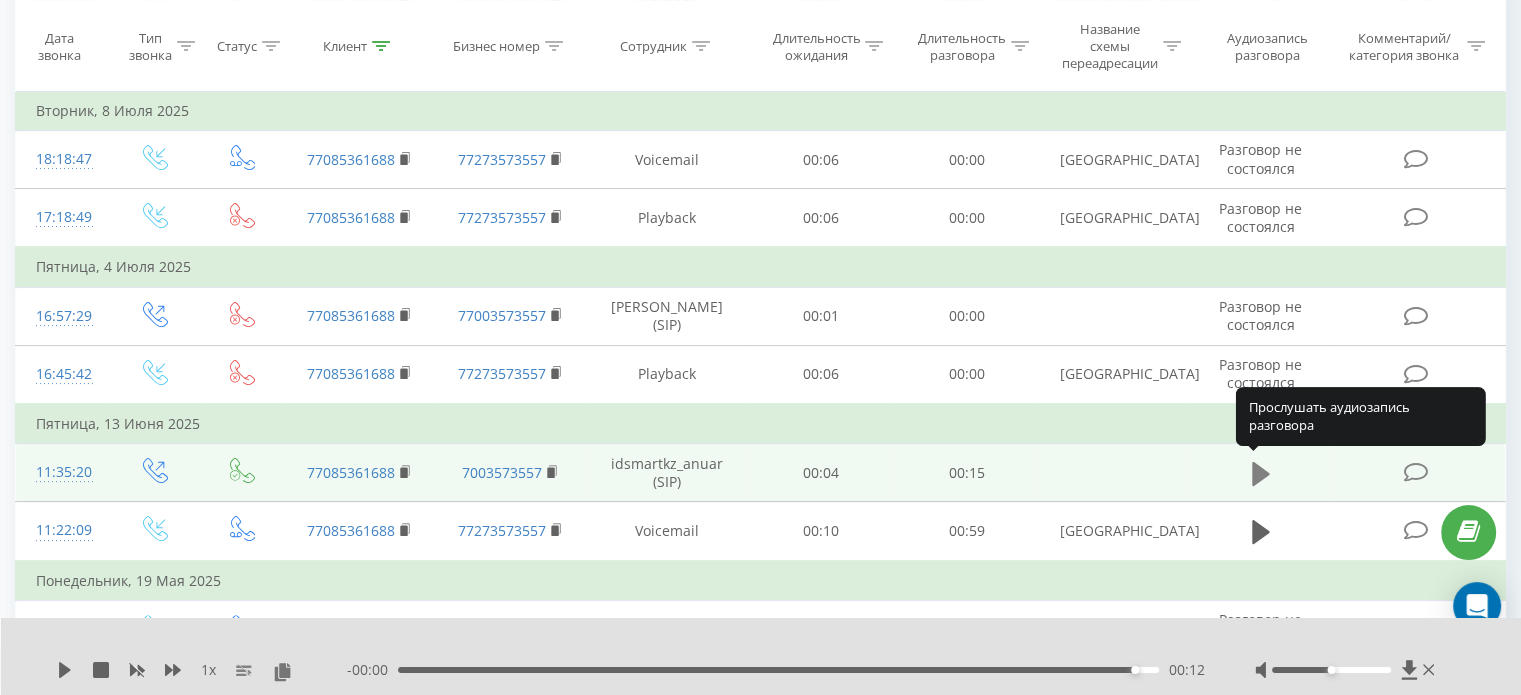 click 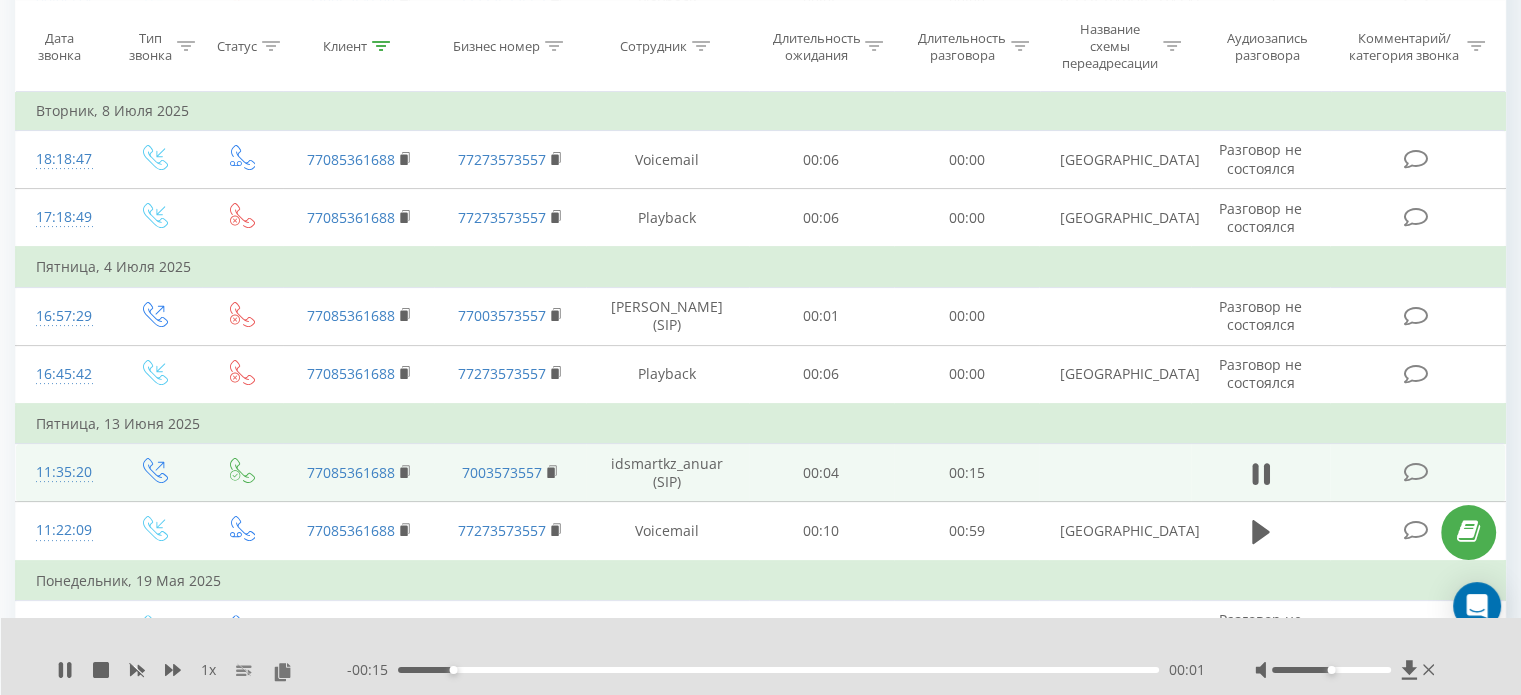 scroll, scrollTop: 600, scrollLeft: 0, axis: vertical 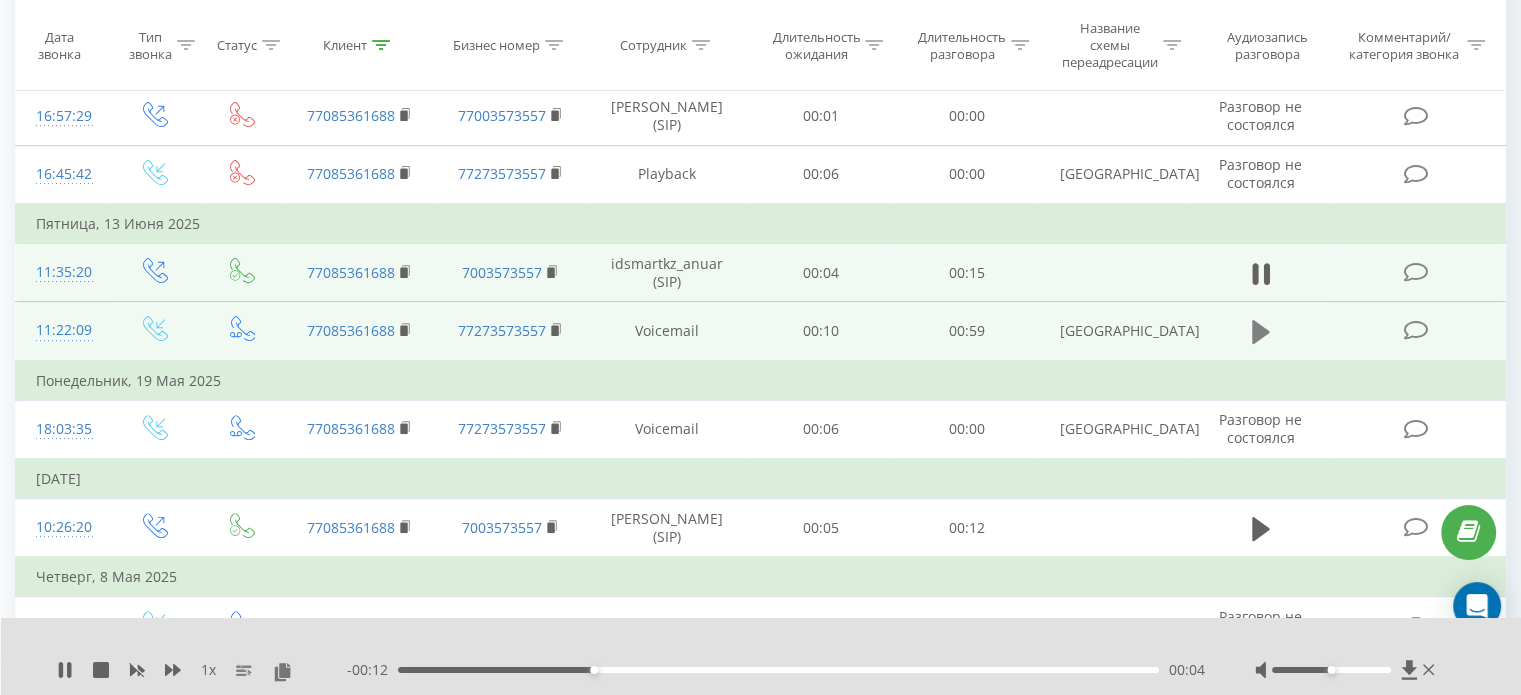 click 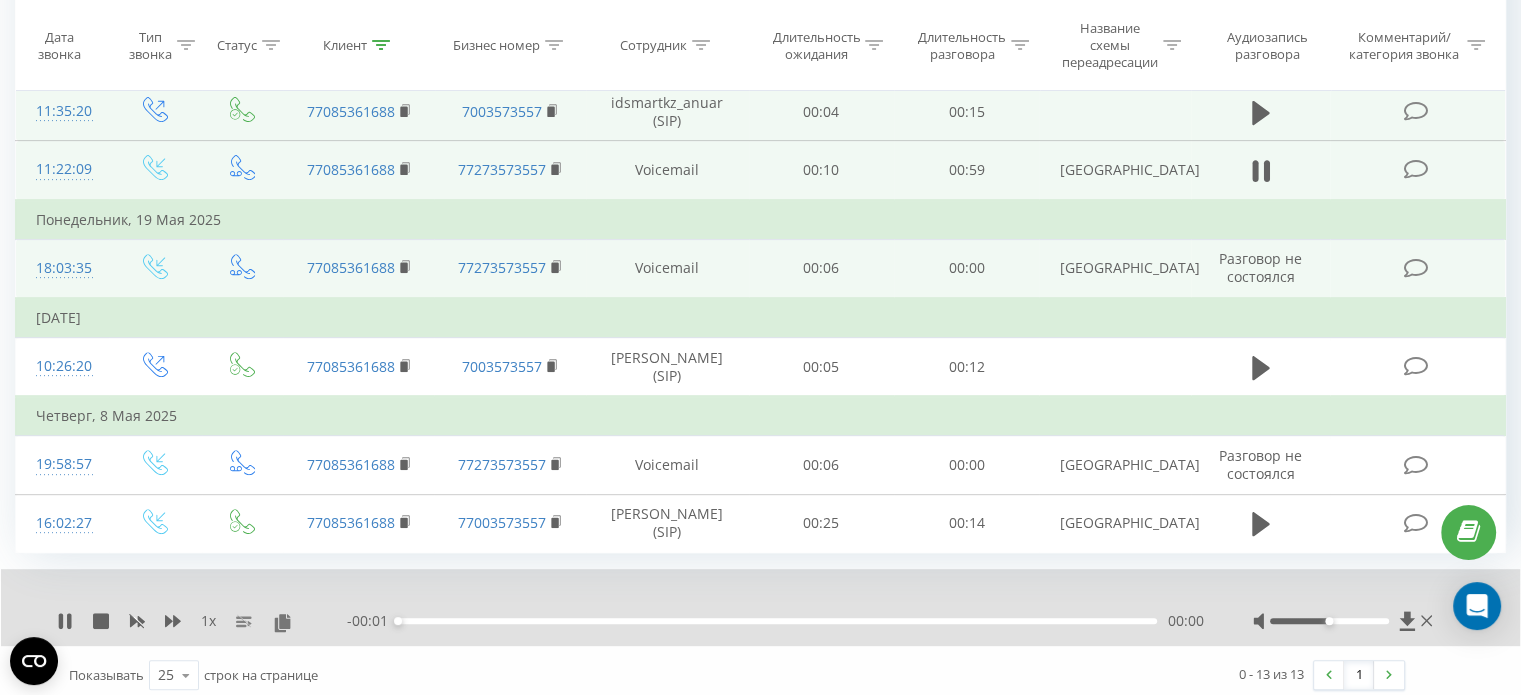 scroll, scrollTop: 764, scrollLeft: 0, axis: vertical 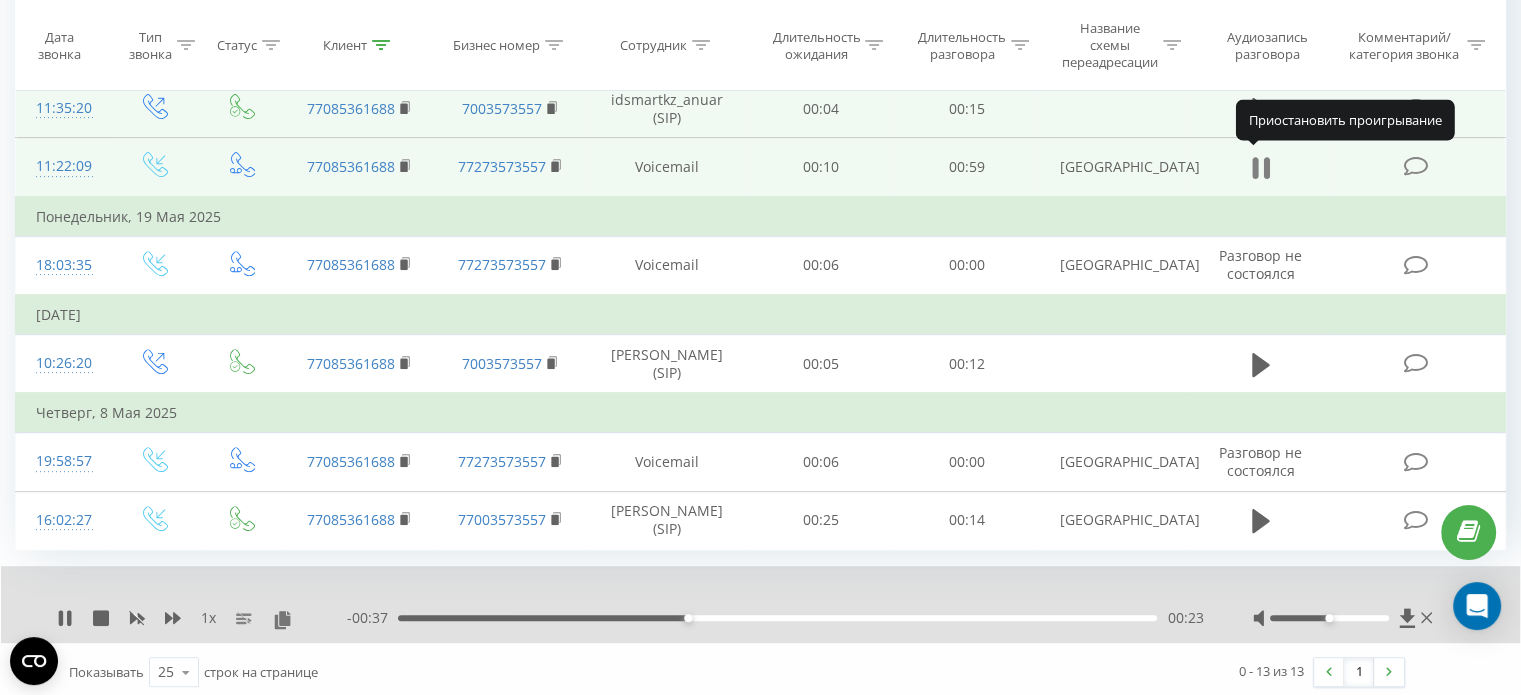 click 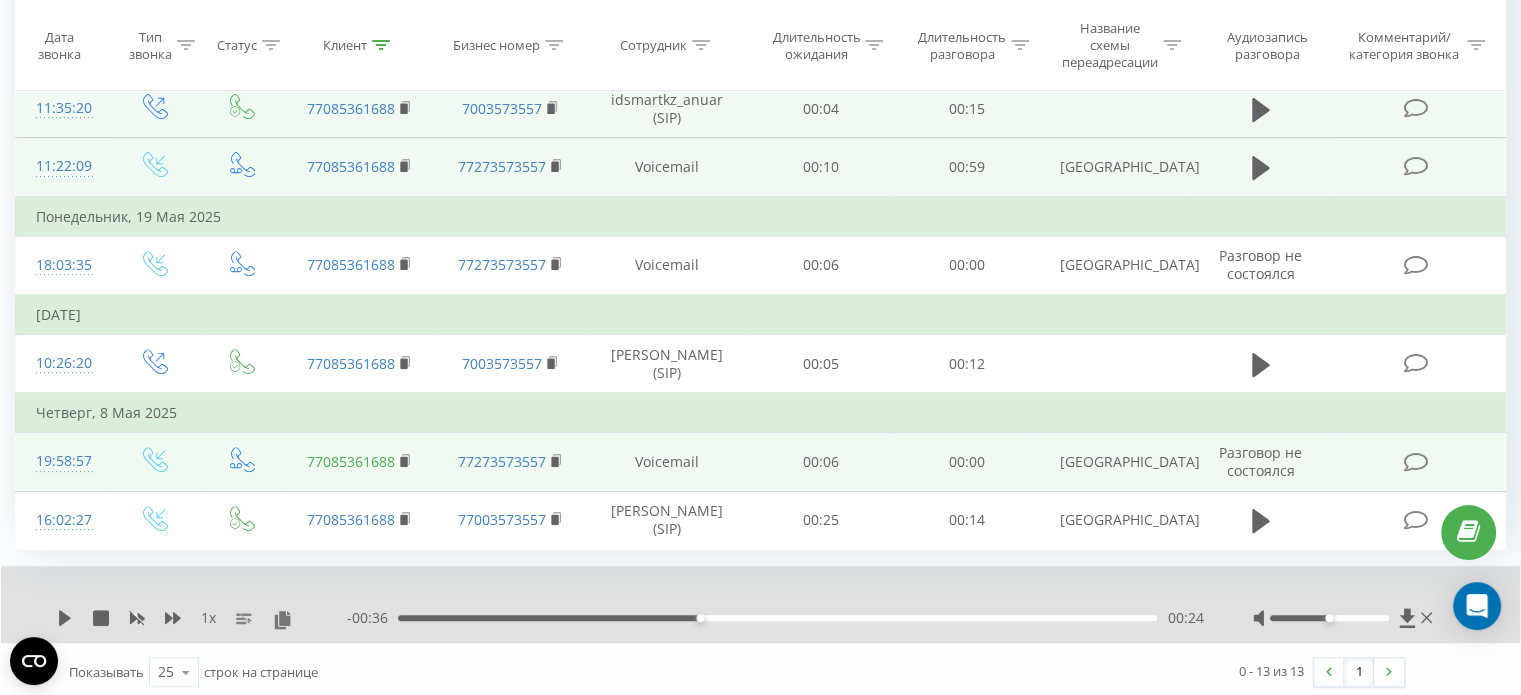 click on "77085361688" at bounding box center [351, 461] 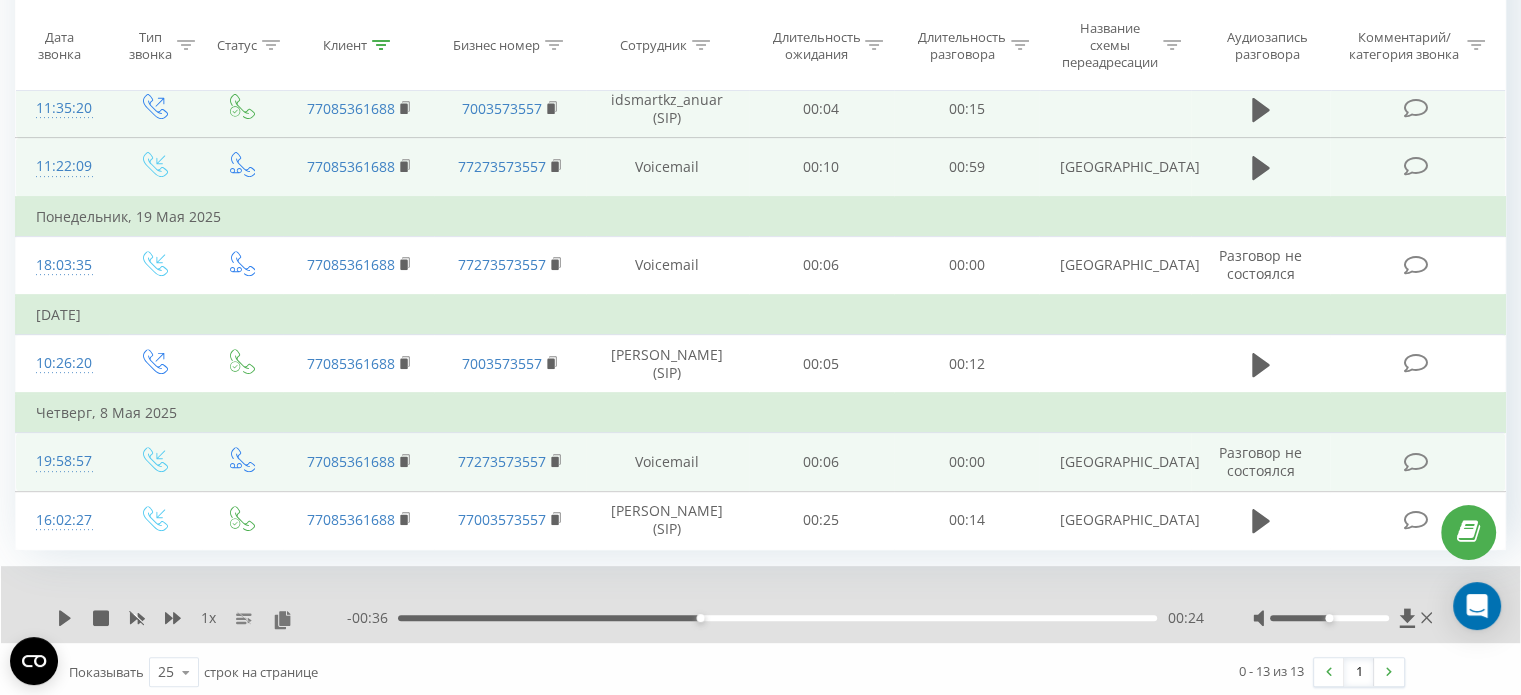 click at bounding box center [1415, 462] 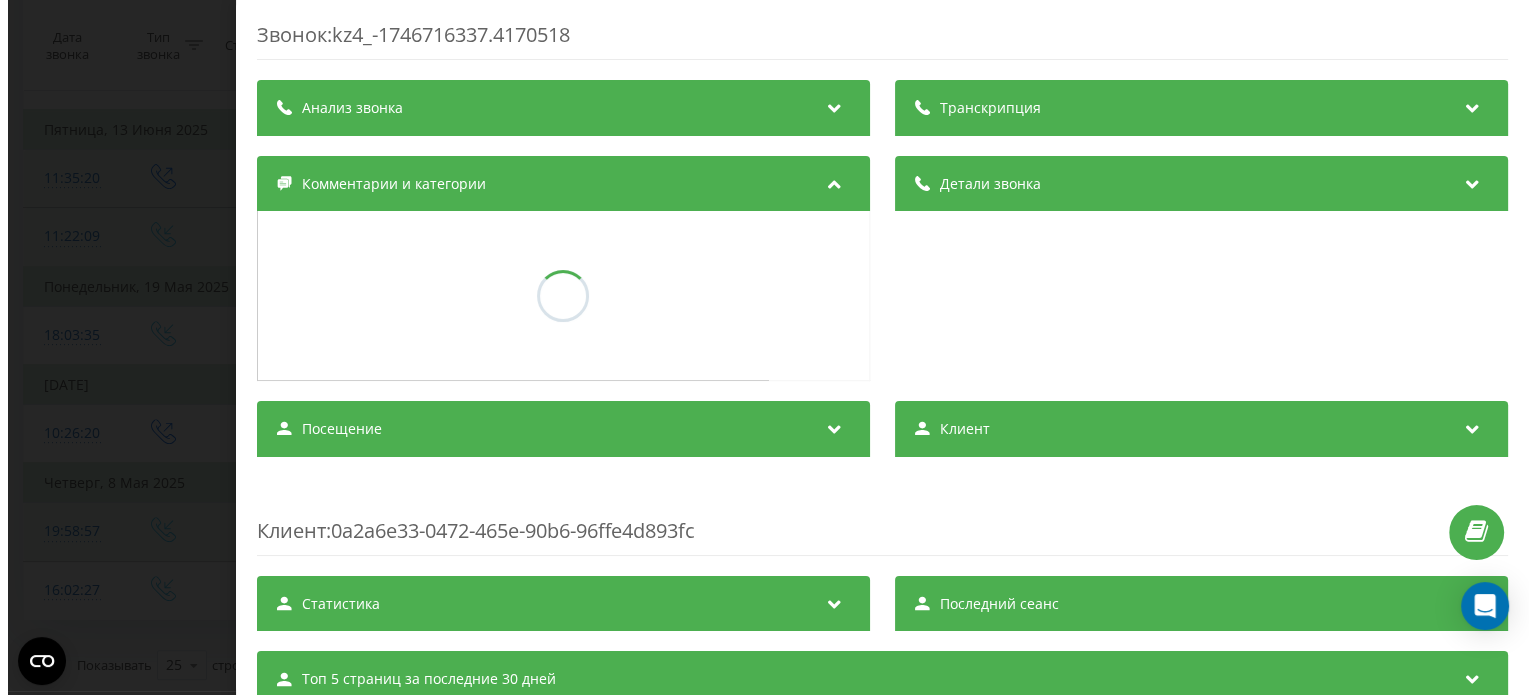 scroll, scrollTop: 687, scrollLeft: 0, axis: vertical 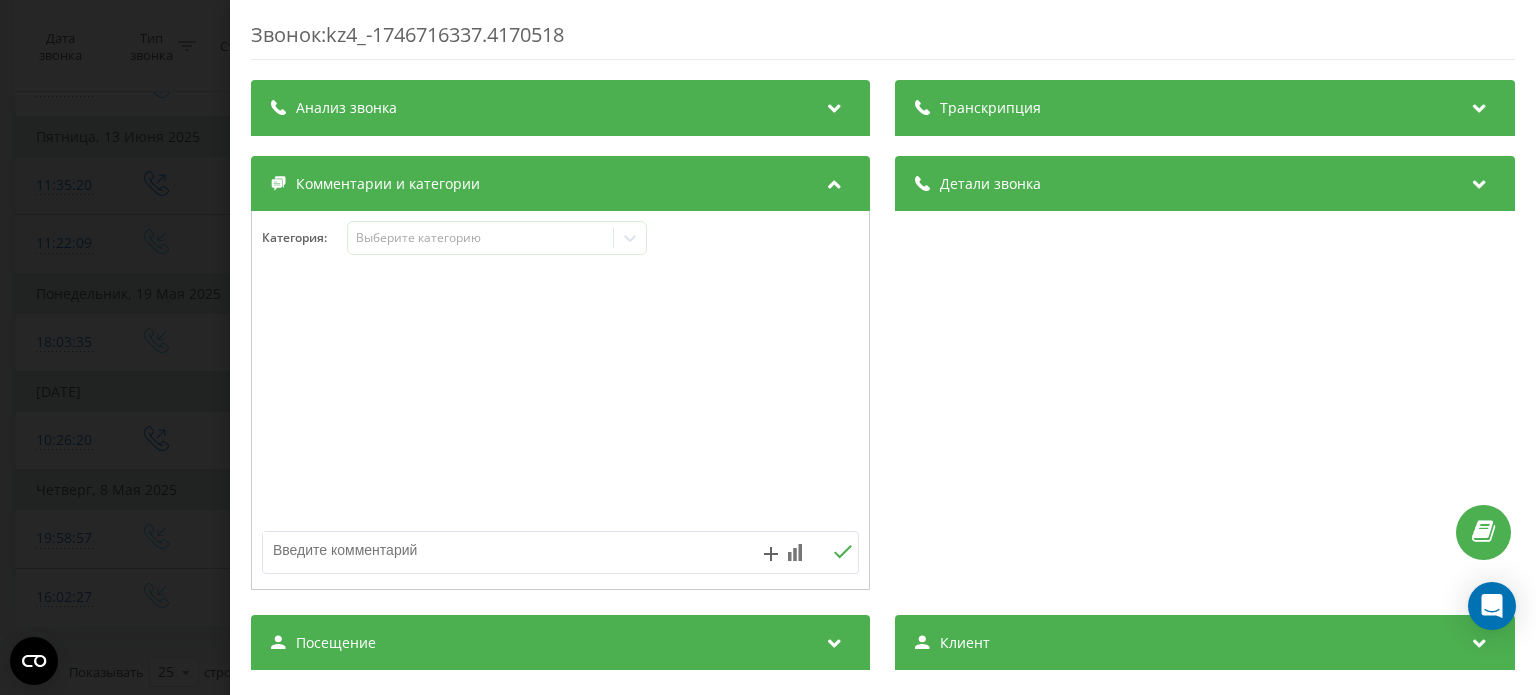 click at bounding box center (835, 181) 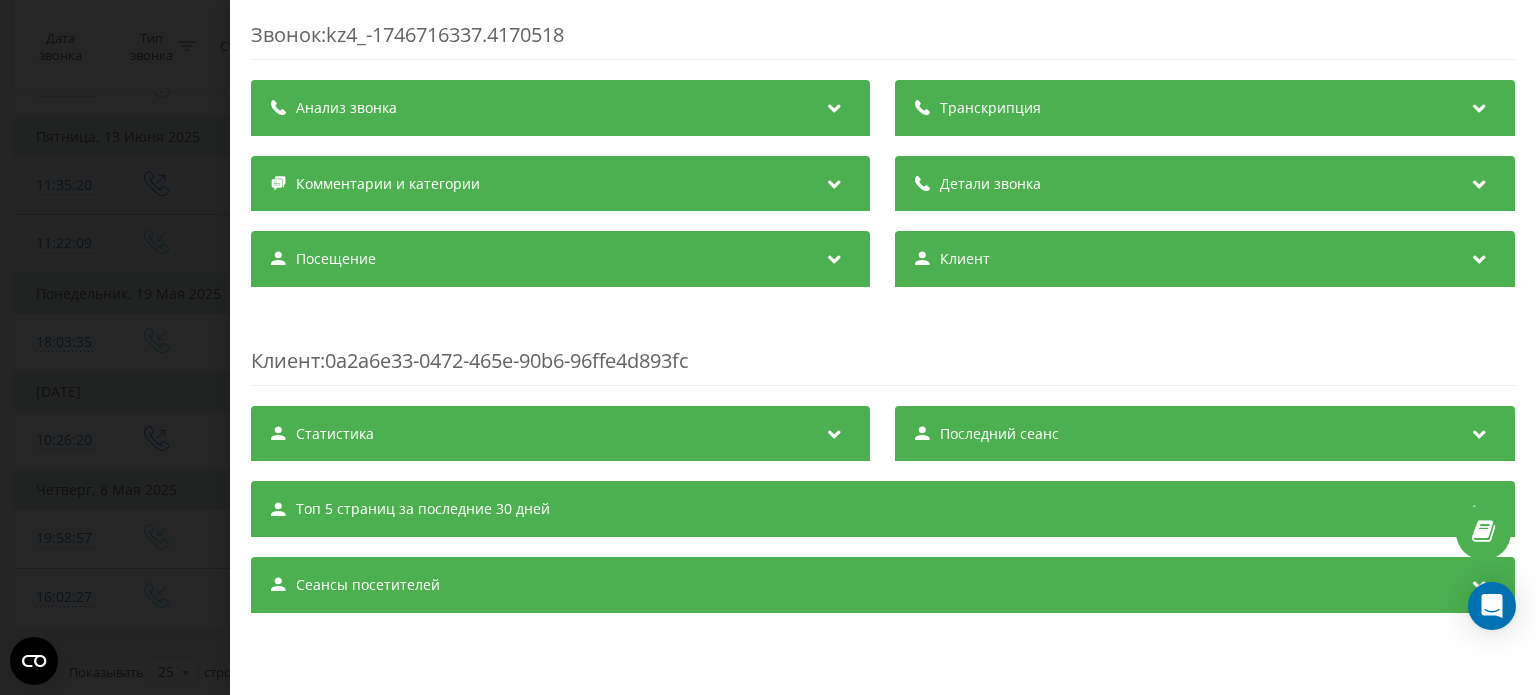 click on "Звонок :  kz4_-1746716337.4170518 Транскрипция Для анализа AI будущих звонков  настройте и активируйте профиль на странице . Если профиль уже есть и звонок соответствует его условиям, обновите страницу через 10 минут – AI анализирует текущий звонок. Анализ звонка Для анализа AI будущих звонков  настройте и активируйте профиль на странице . Если профиль уже есть и звонок соответствует его условиям, обновите страницу через 10 минут – AI анализирует текущий звонок. Детали звонка Общее Дата звонка 2025-05-08 19:58:57 Тип звонка Входящий Статус звонка Голосовая почта Кто звонил Voicemail" at bounding box center (768, 347) 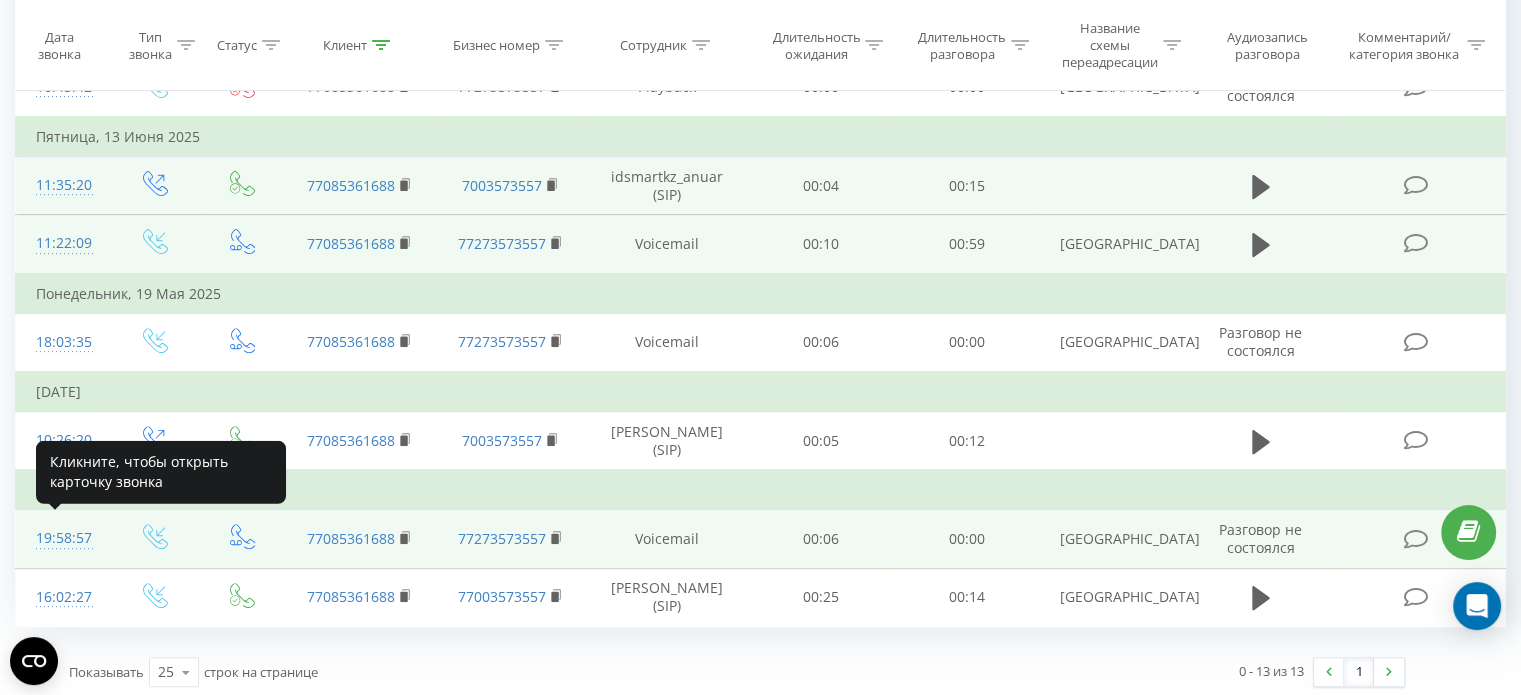 click on "19:58:57" at bounding box center (62, 538) 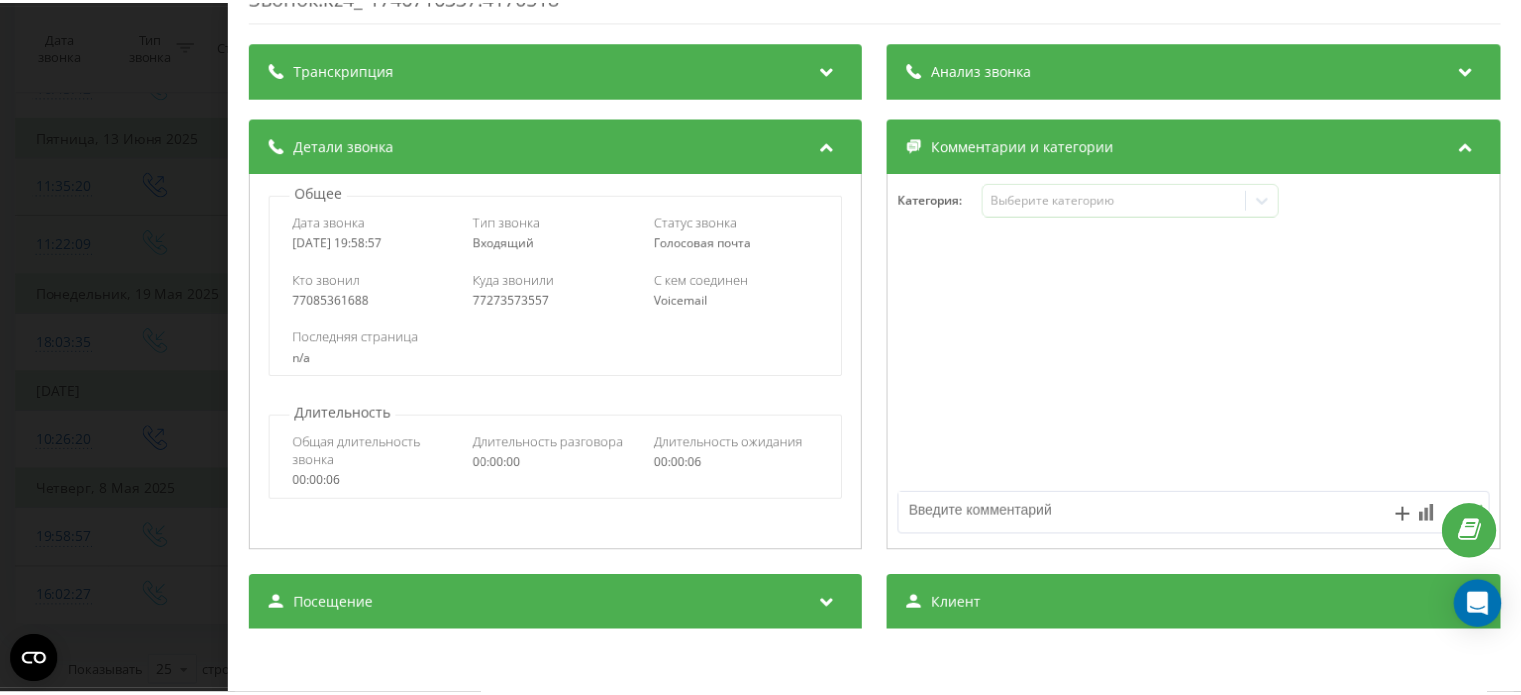 scroll, scrollTop: 0, scrollLeft: 0, axis: both 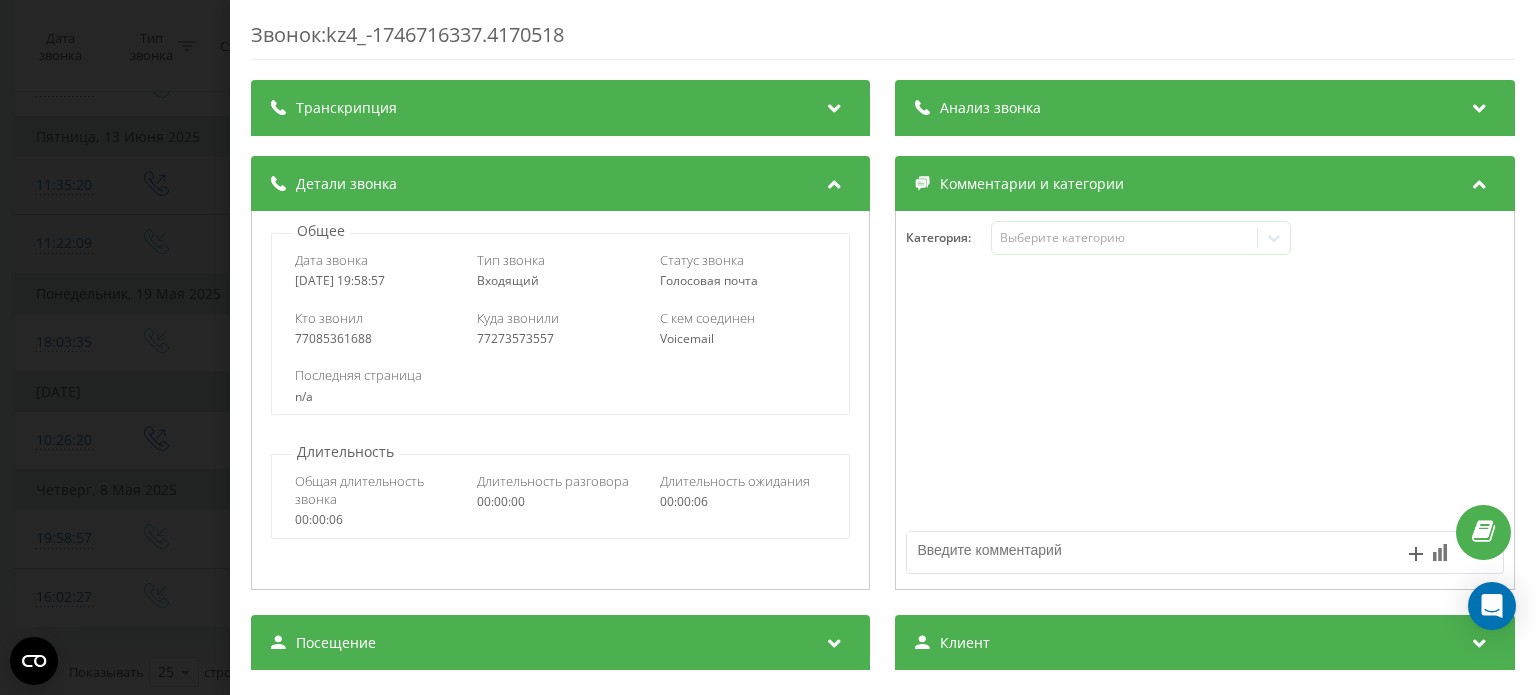 click on "Звонок :  kz4_-1746716337.4170518 Транскрипция Для анализа AI будущих звонков  настройте и активируйте профиль на странице . Если профиль уже есть и звонок соответствует его условиям, обновите страницу через 10 минут – AI анализирует текущий звонок. Анализ звонка Для анализа AI будущих звонков  настройте и активируйте профиль на странице . Если профиль уже есть и звонок соответствует его условиям, обновите страницу через 10 минут – AI анализирует текущий звонок. Детали звонка Общее Дата звонка 2025-05-08 19:58:57 Тип звонка Входящий Статус звонка Голосовая почта Кто звонил Voicemail" at bounding box center (768, 347) 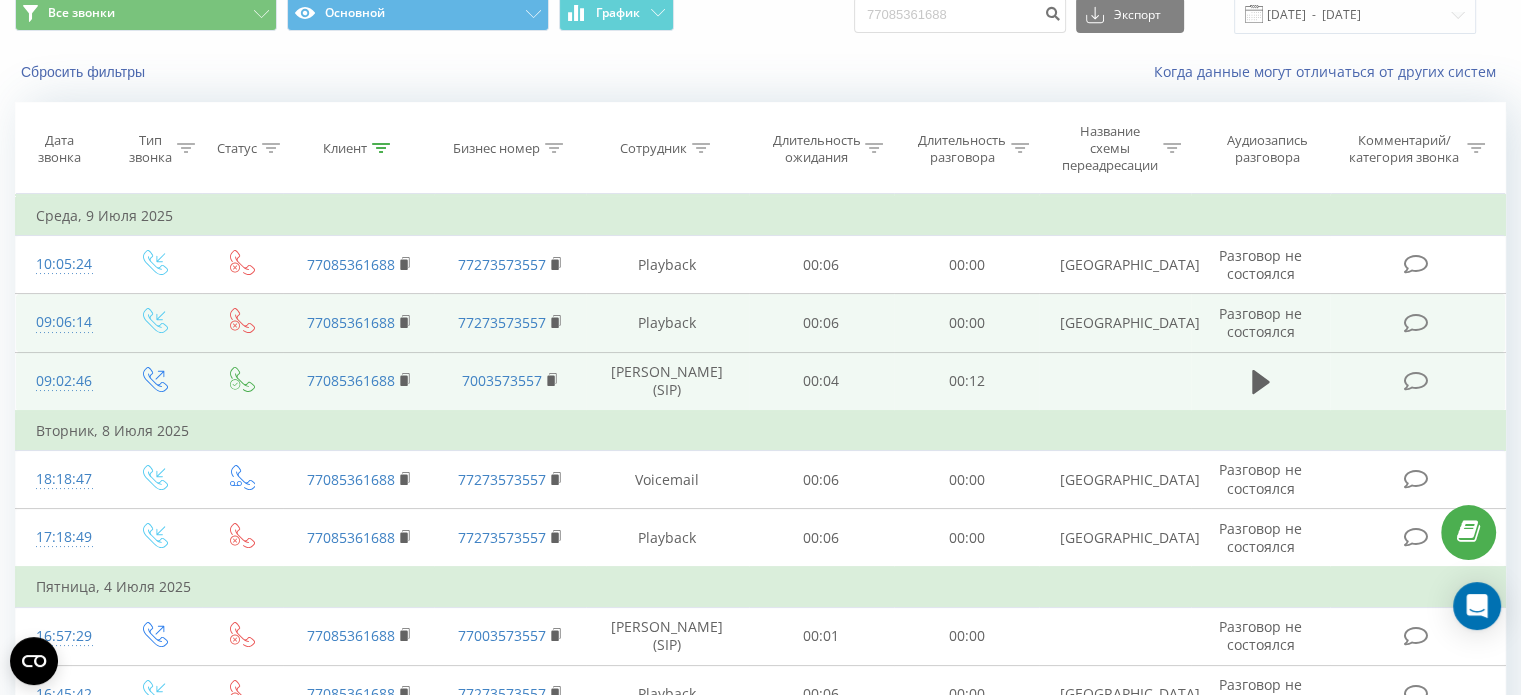 scroll, scrollTop: 0, scrollLeft: 0, axis: both 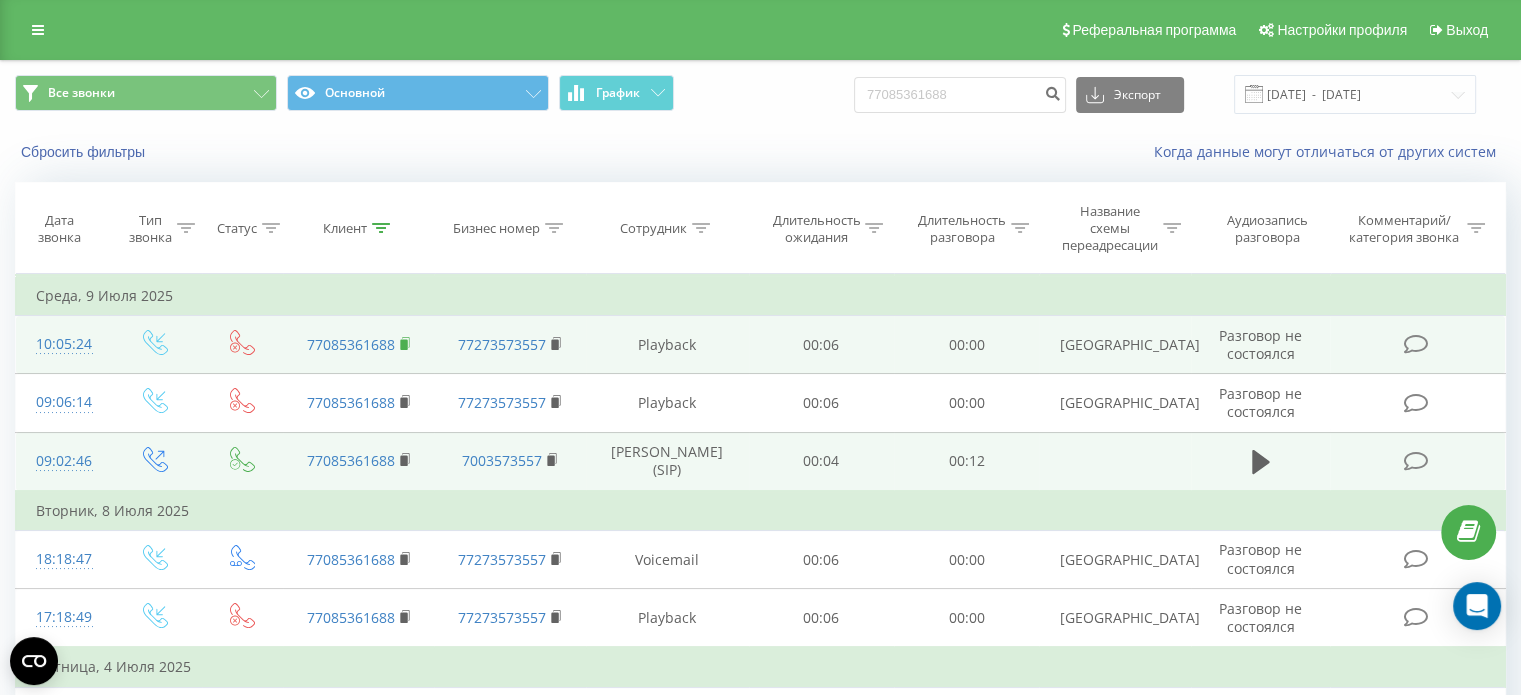 click 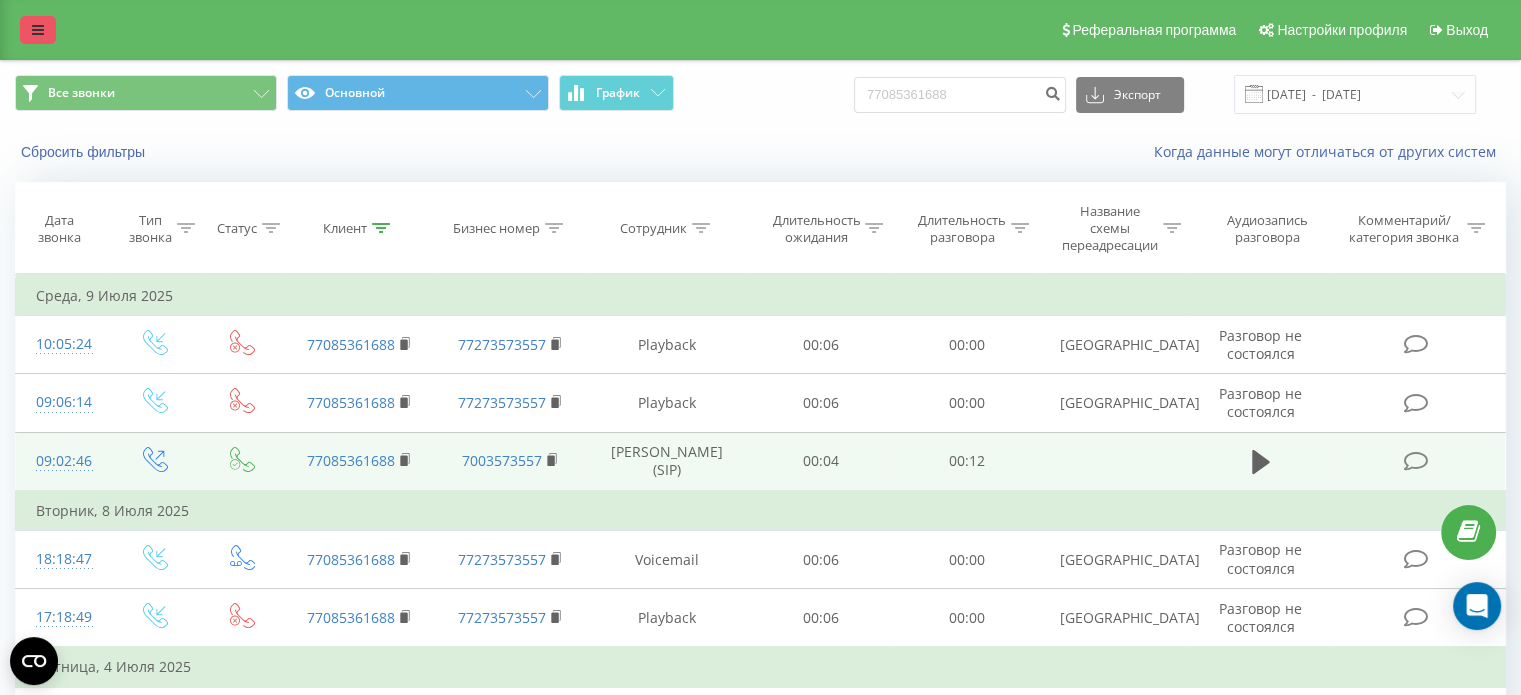 click at bounding box center (38, 30) 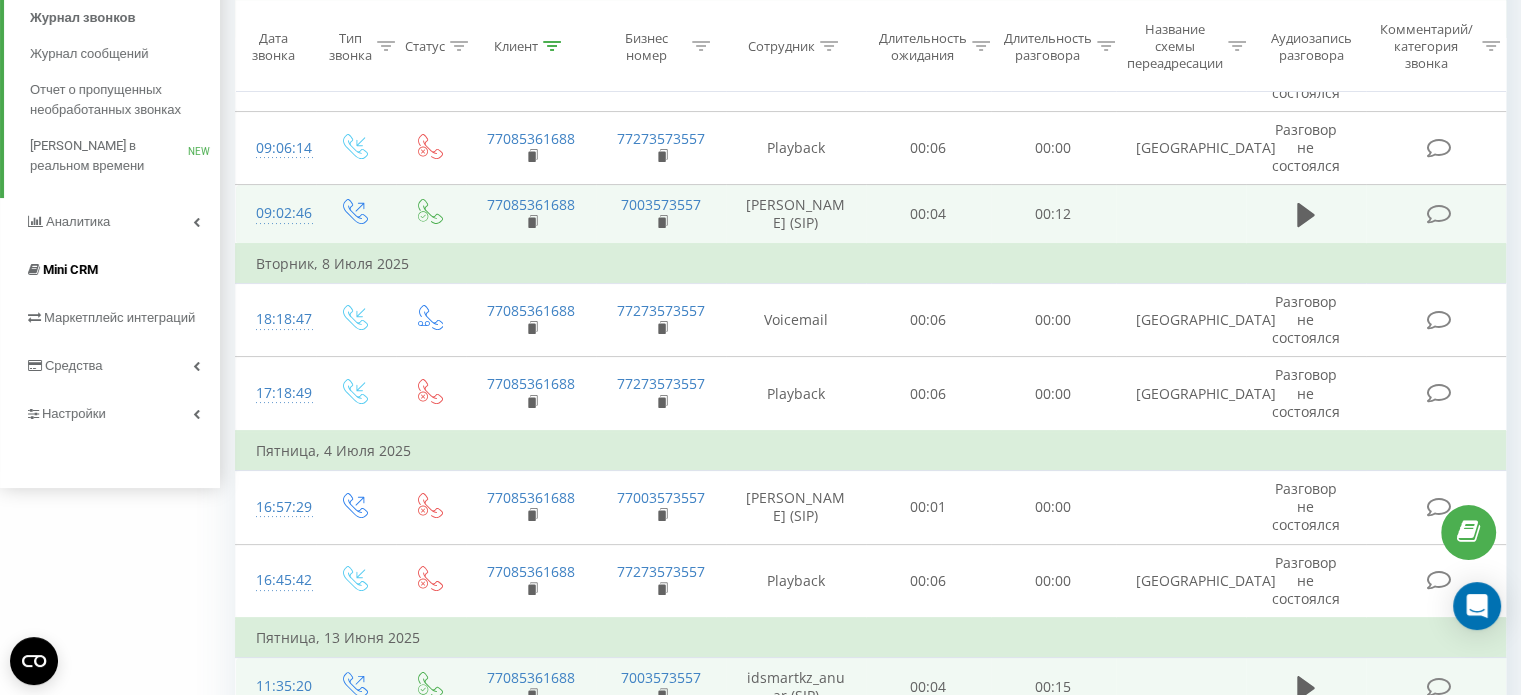 scroll, scrollTop: 300, scrollLeft: 0, axis: vertical 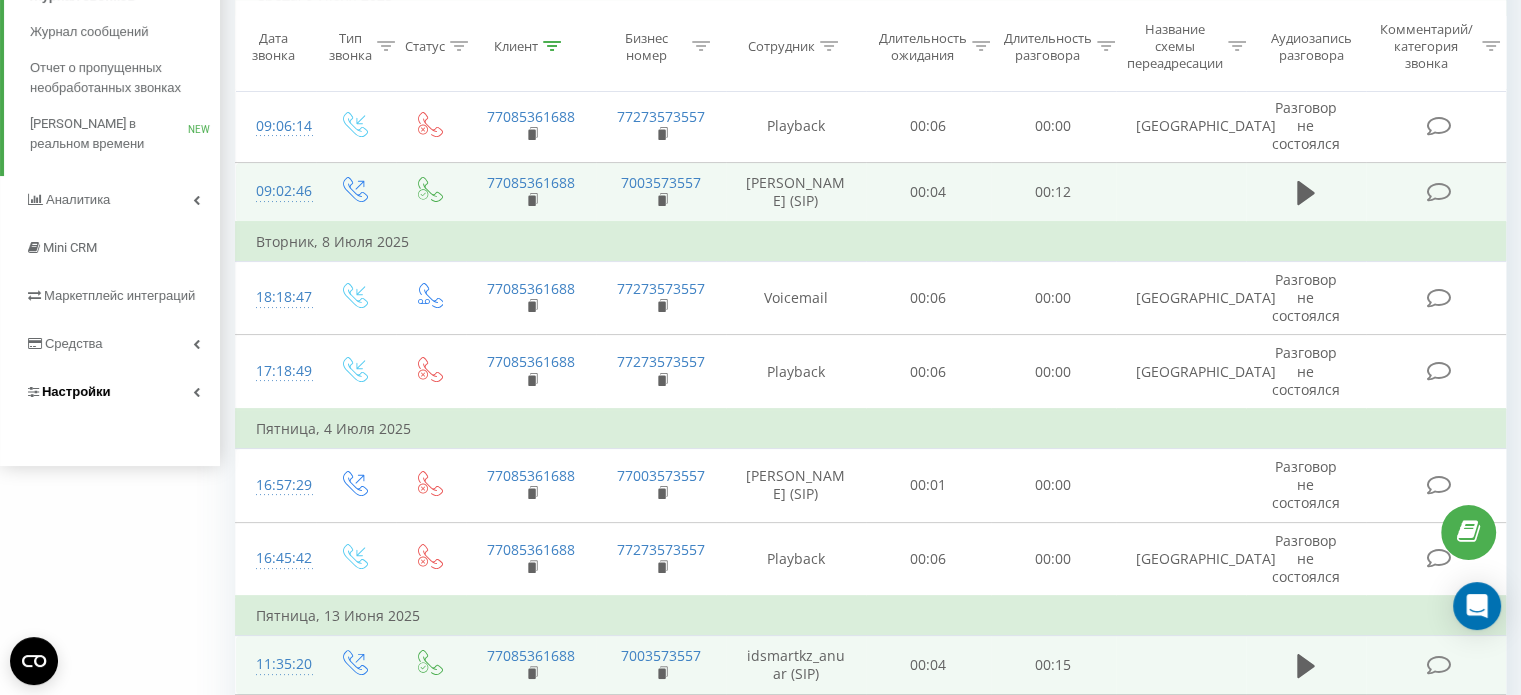 click on "Настройки" at bounding box center (68, 392) 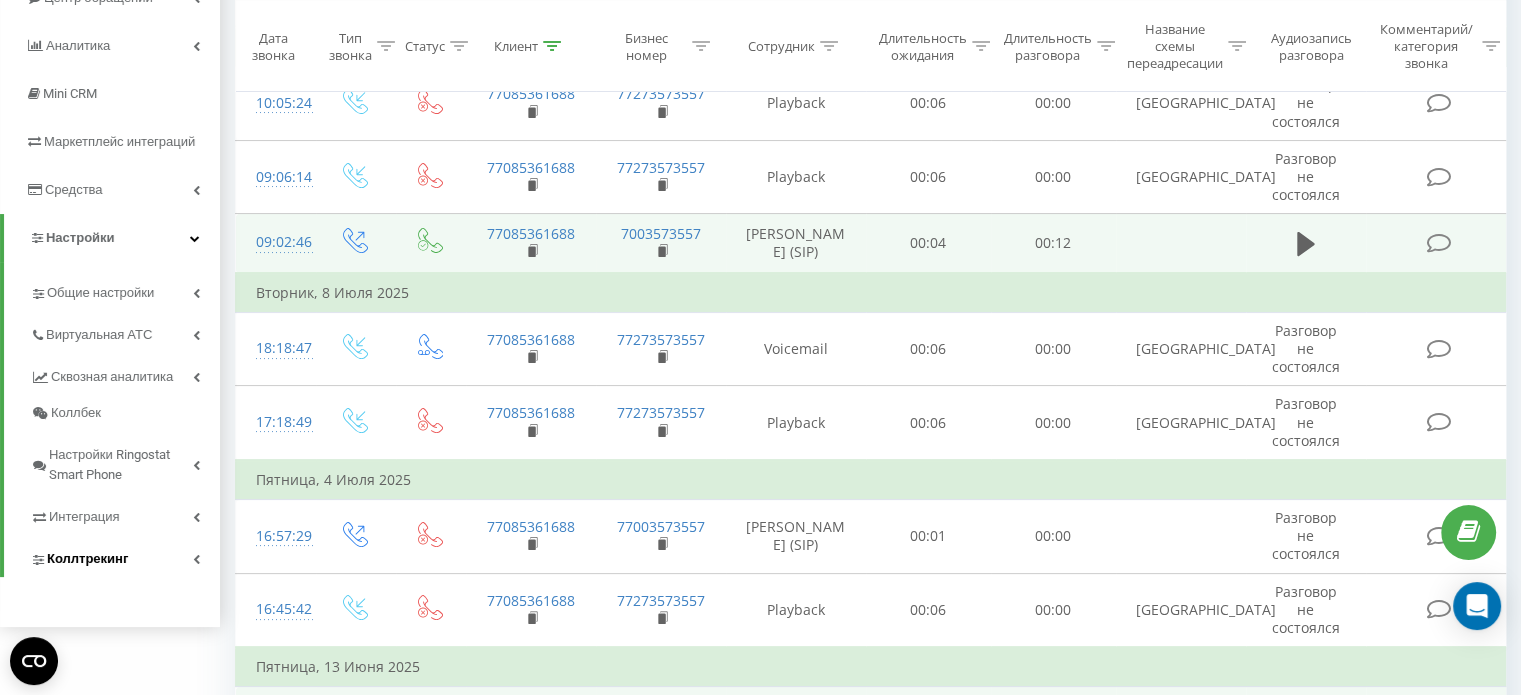 scroll, scrollTop: 295, scrollLeft: 0, axis: vertical 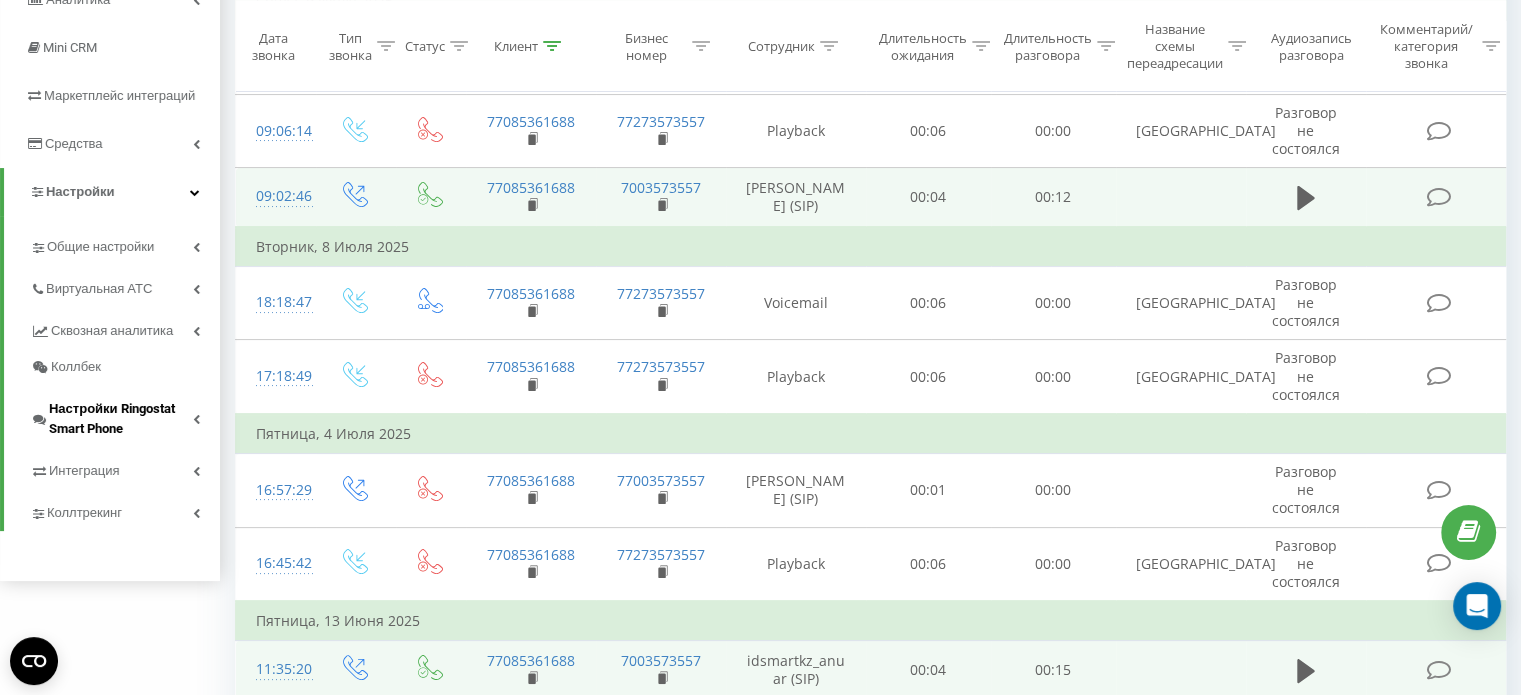 click at bounding box center [196, 419] 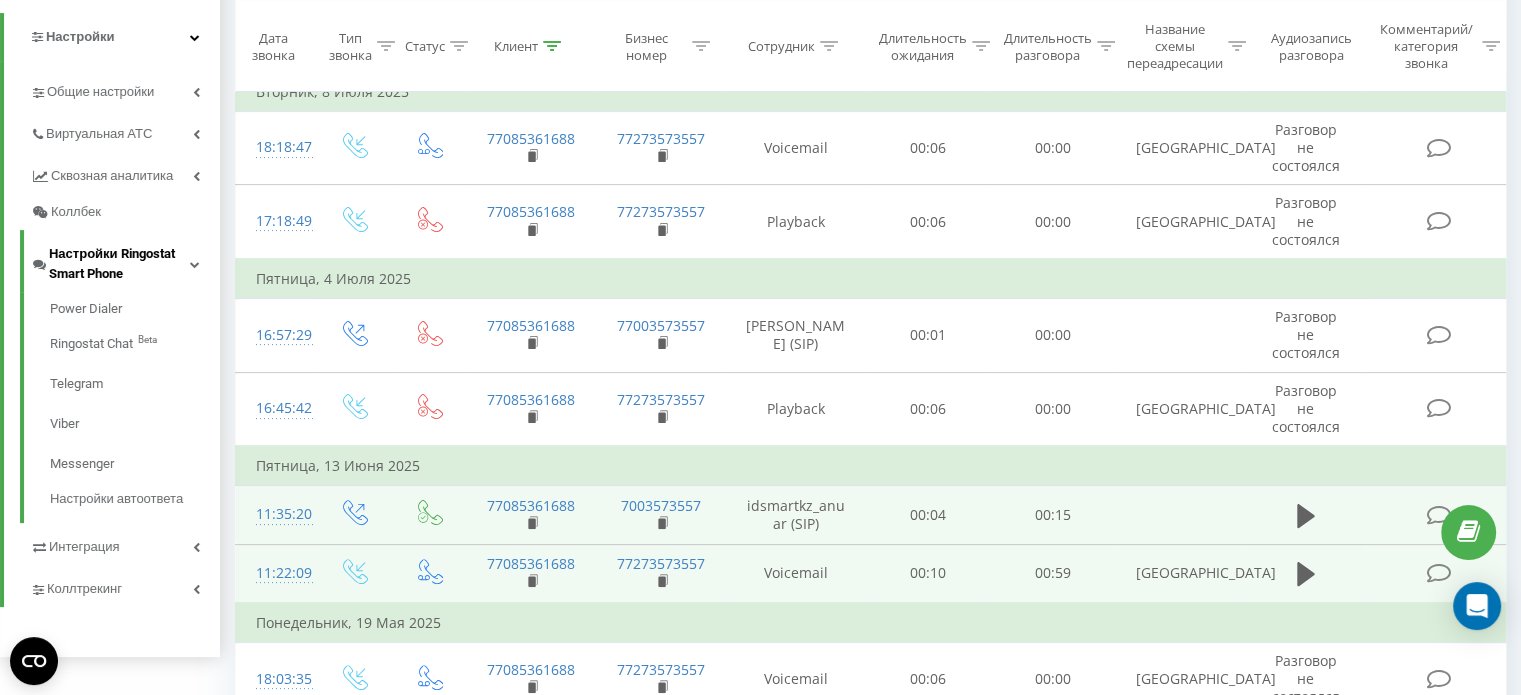 scroll, scrollTop: 495, scrollLeft: 0, axis: vertical 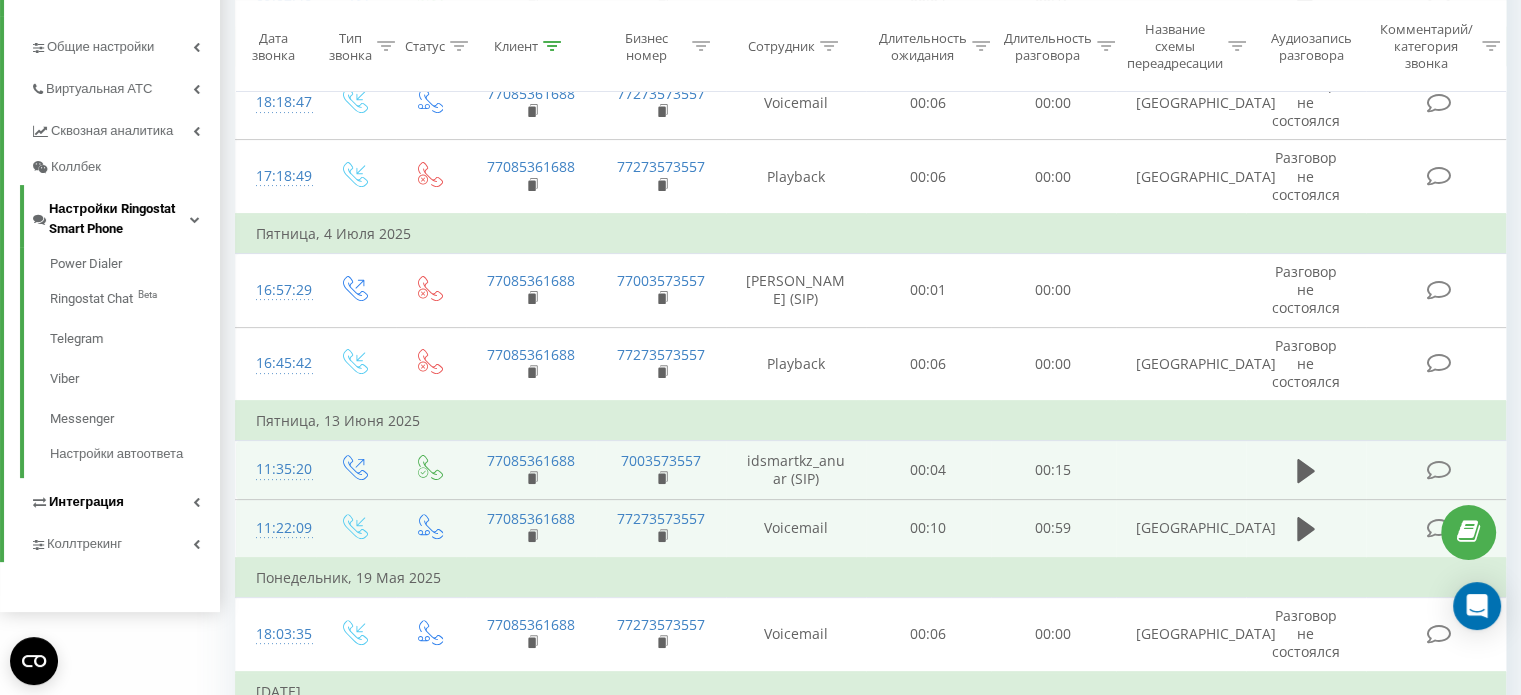 click on "Интеграция" at bounding box center [125, 499] 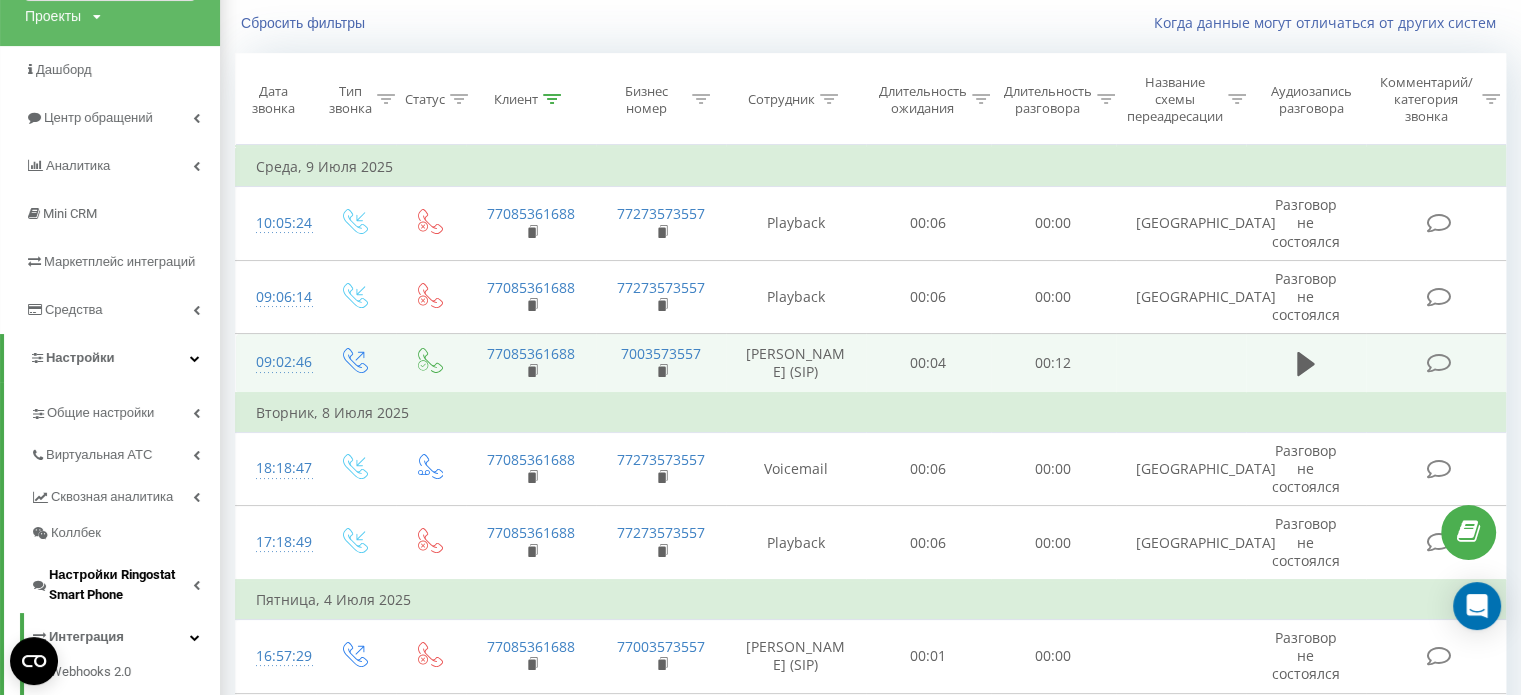 scroll, scrollTop: 95, scrollLeft: 0, axis: vertical 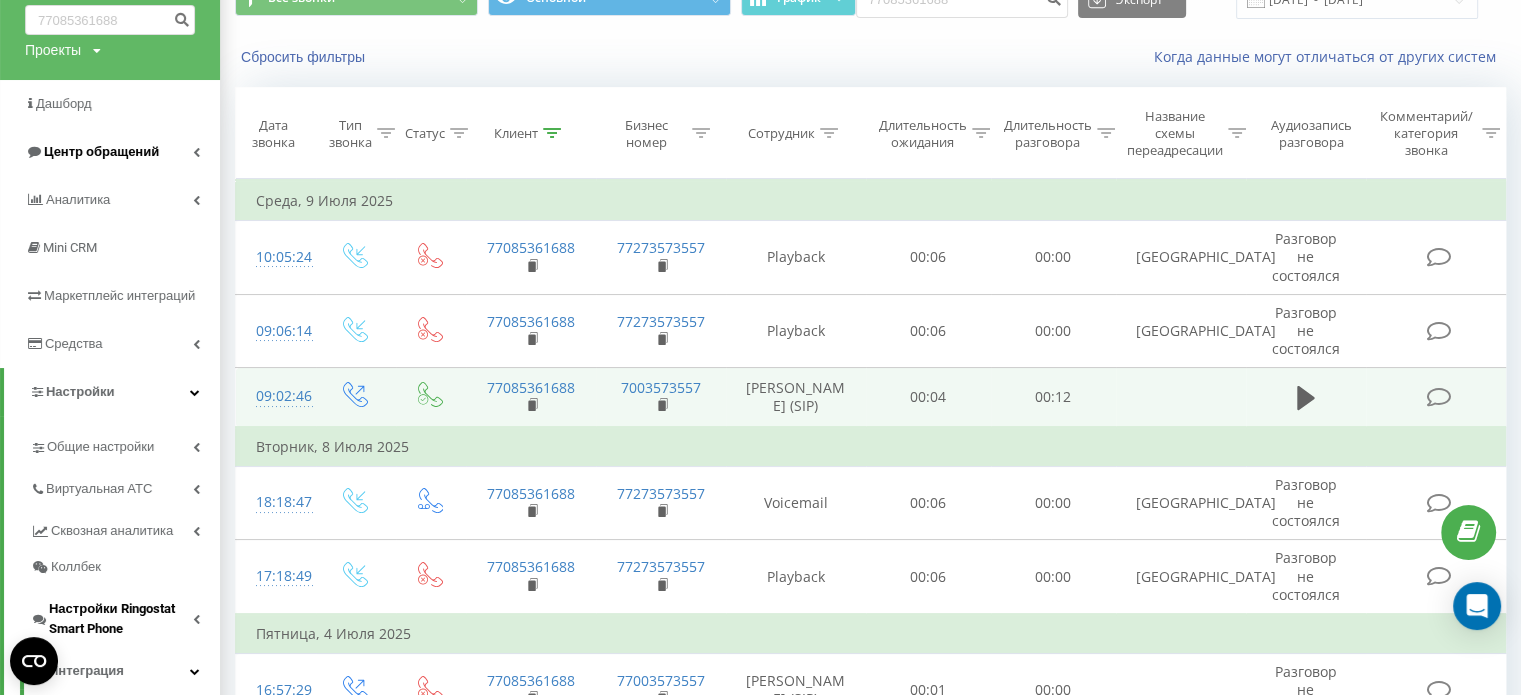 click on "Центр обращений" at bounding box center [101, 151] 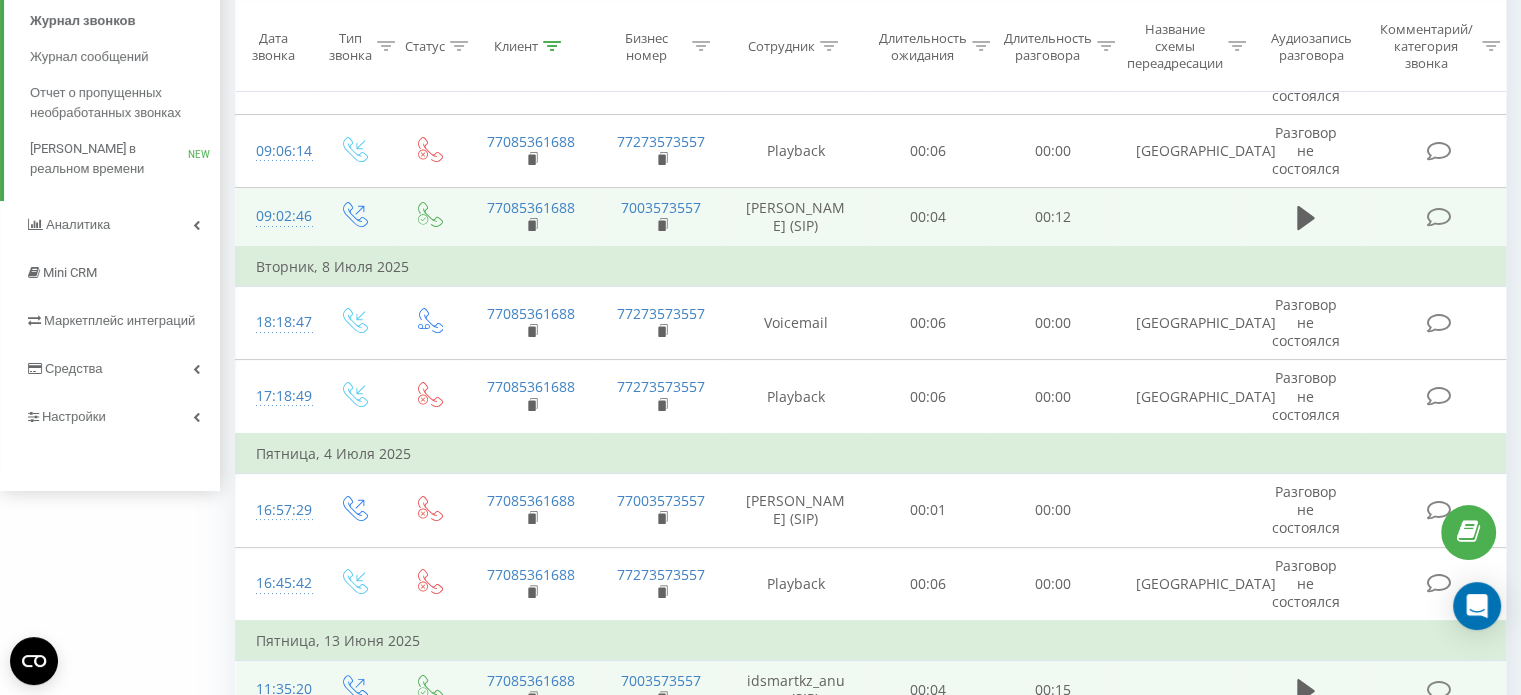 scroll, scrollTop: 295, scrollLeft: 0, axis: vertical 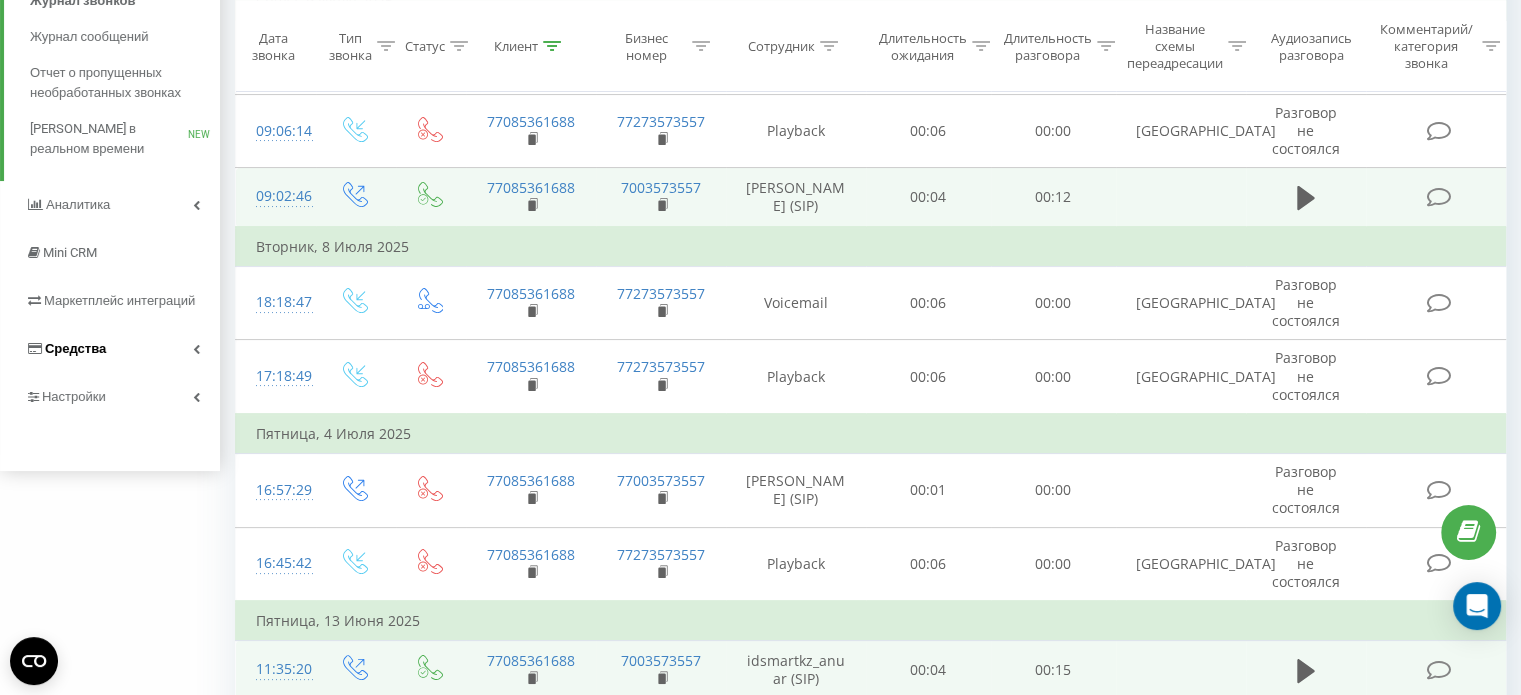 click on "Средства" at bounding box center [75, 348] 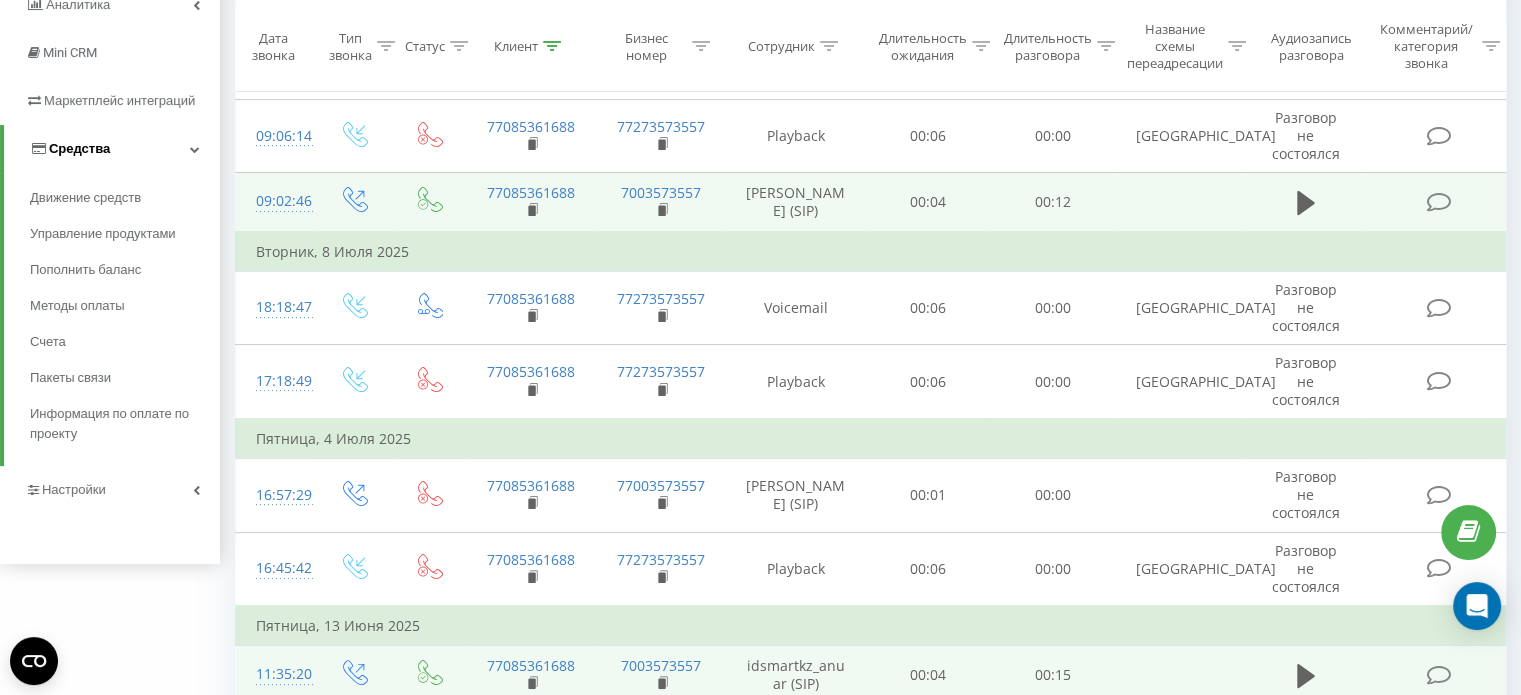 scroll, scrollTop: 390, scrollLeft: 0, axis: vertical 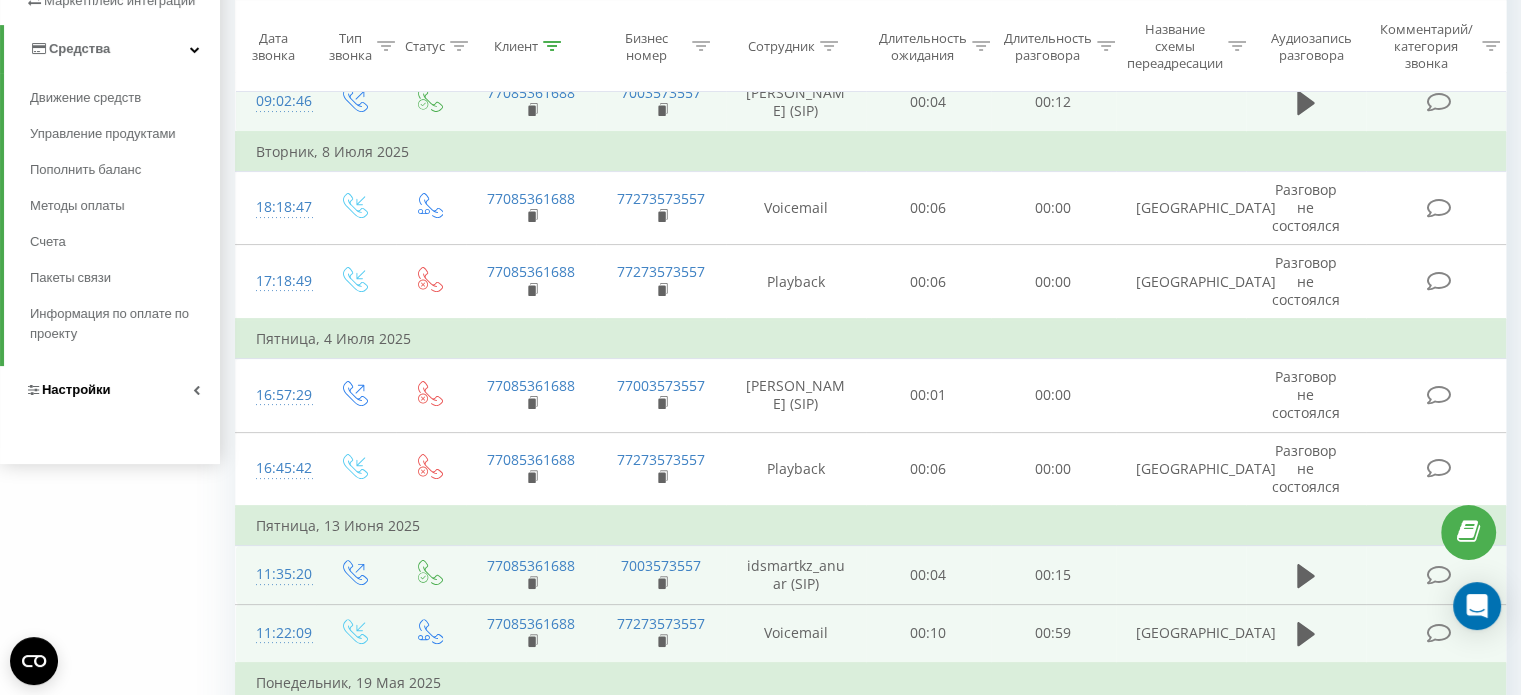 click on "Настройки" at bounding box center [110, 390] 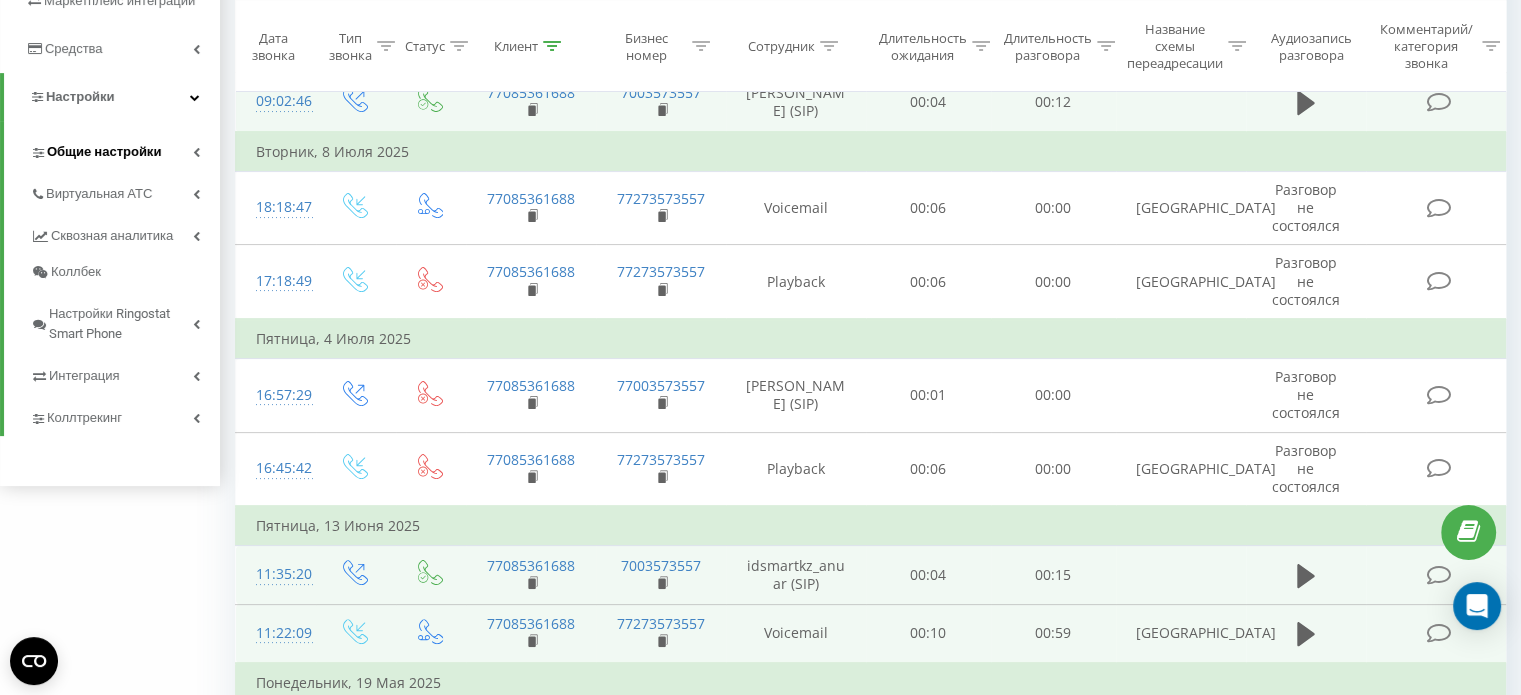 click on "Общие настройки" at bounding box center [125, 149] 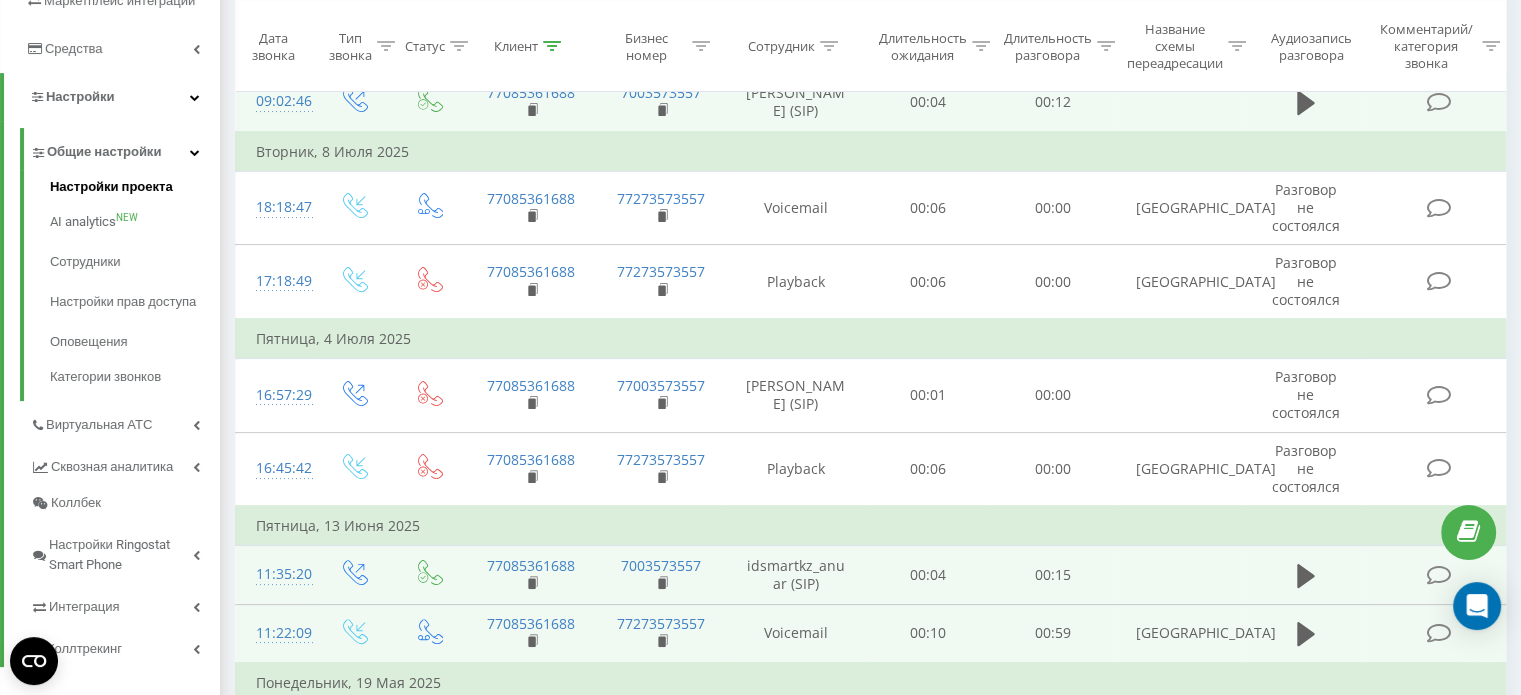 click on "Настройки проекта" at bounding box center [135, 189] 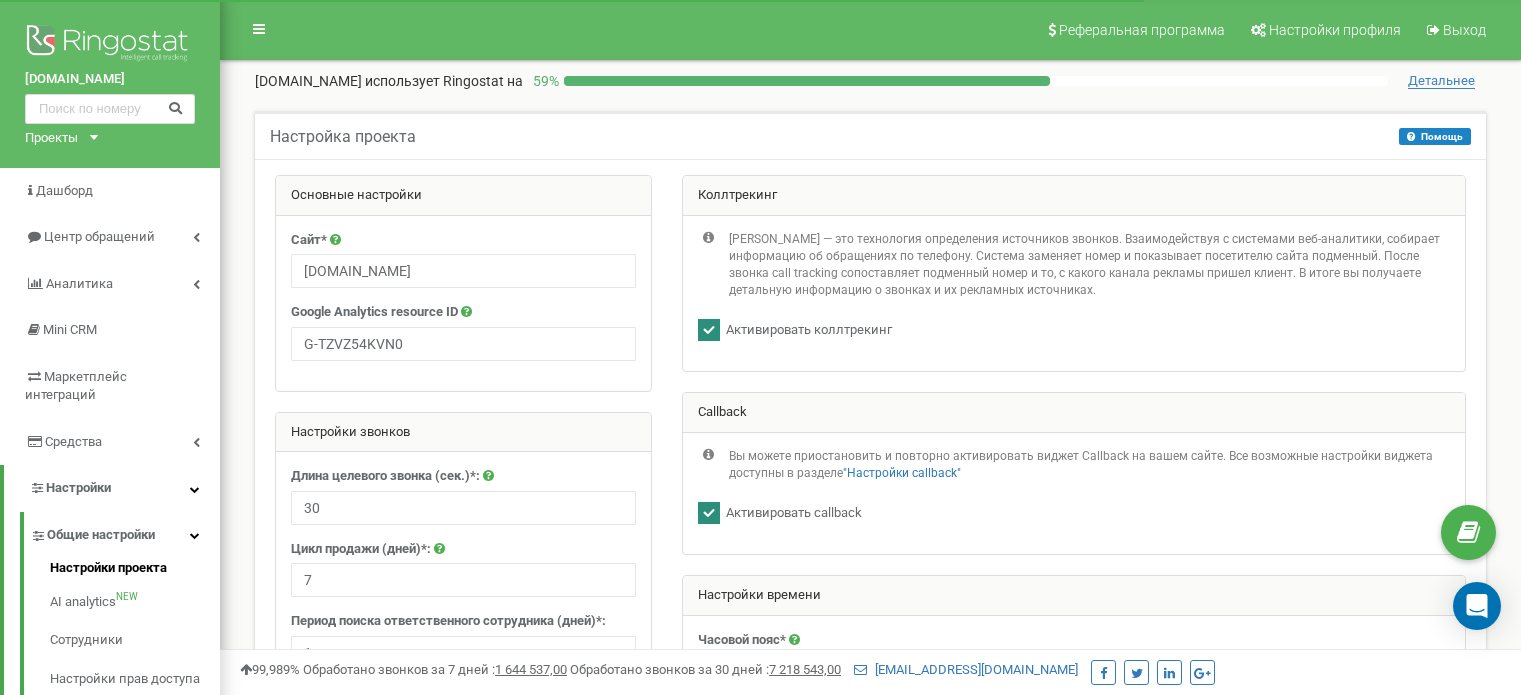 scroll, scrollTop: 0, scrollLeft: 0, axis: both 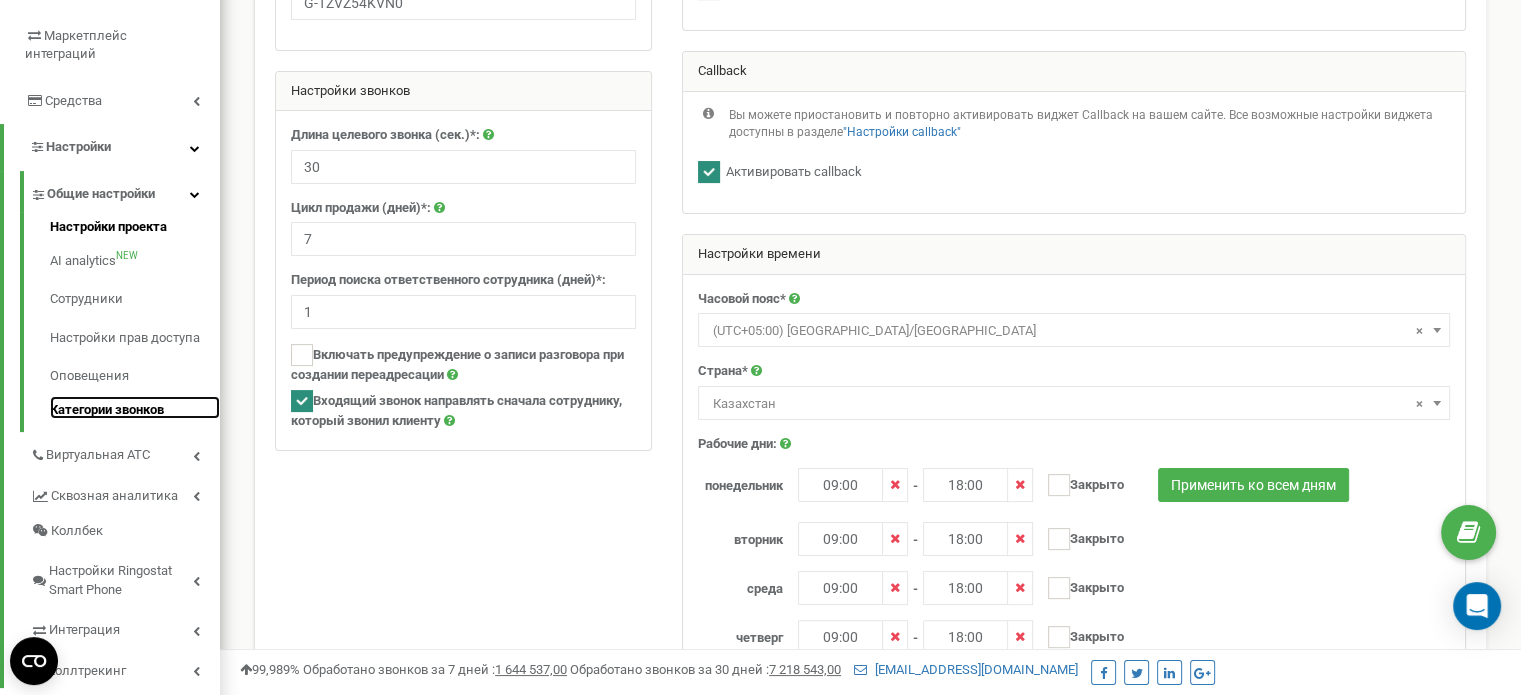 click on "Категории звонков" at bounding box center (135, 408) 